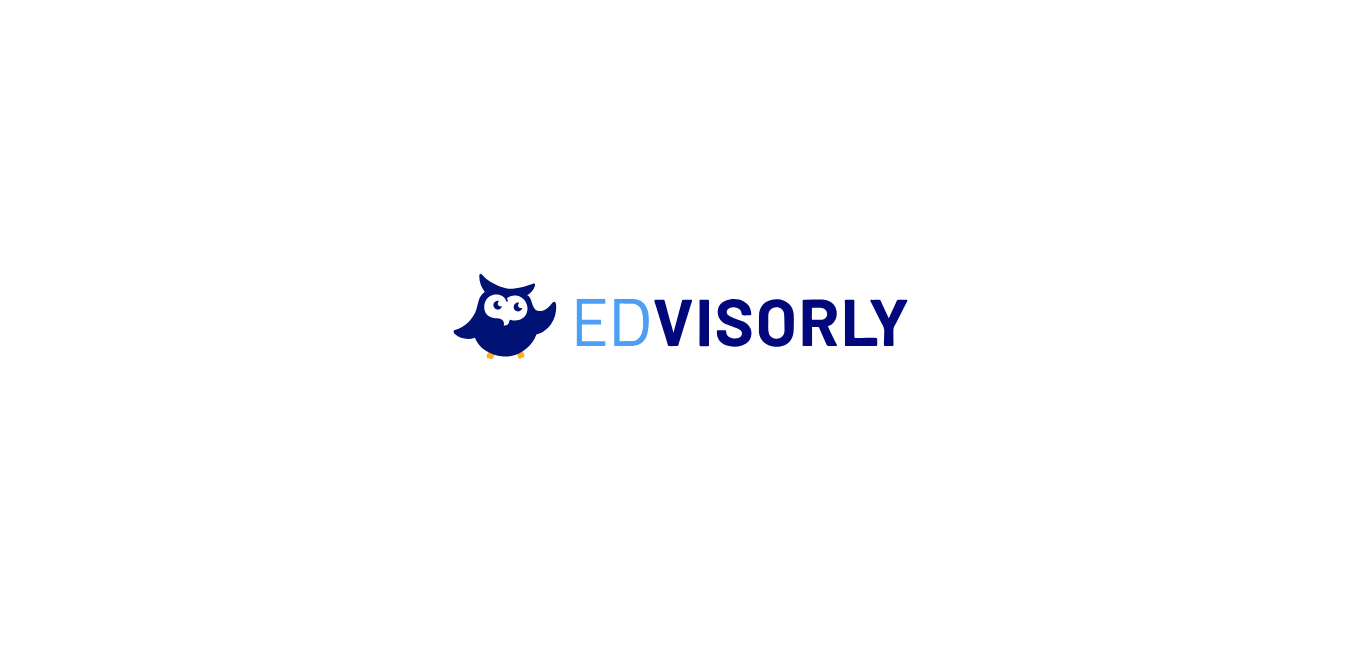 scroll, scrollTop: 0, scrollLeft: 0, axis: both 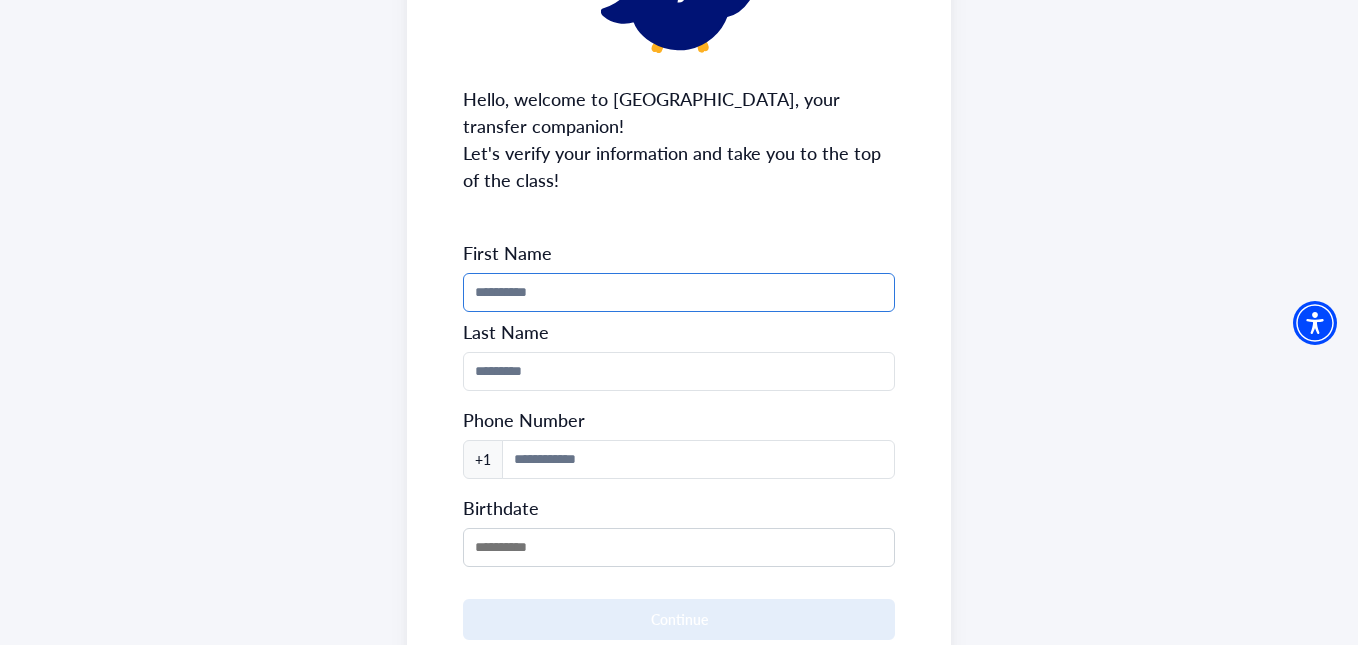 click at bounding box center [678, 292] 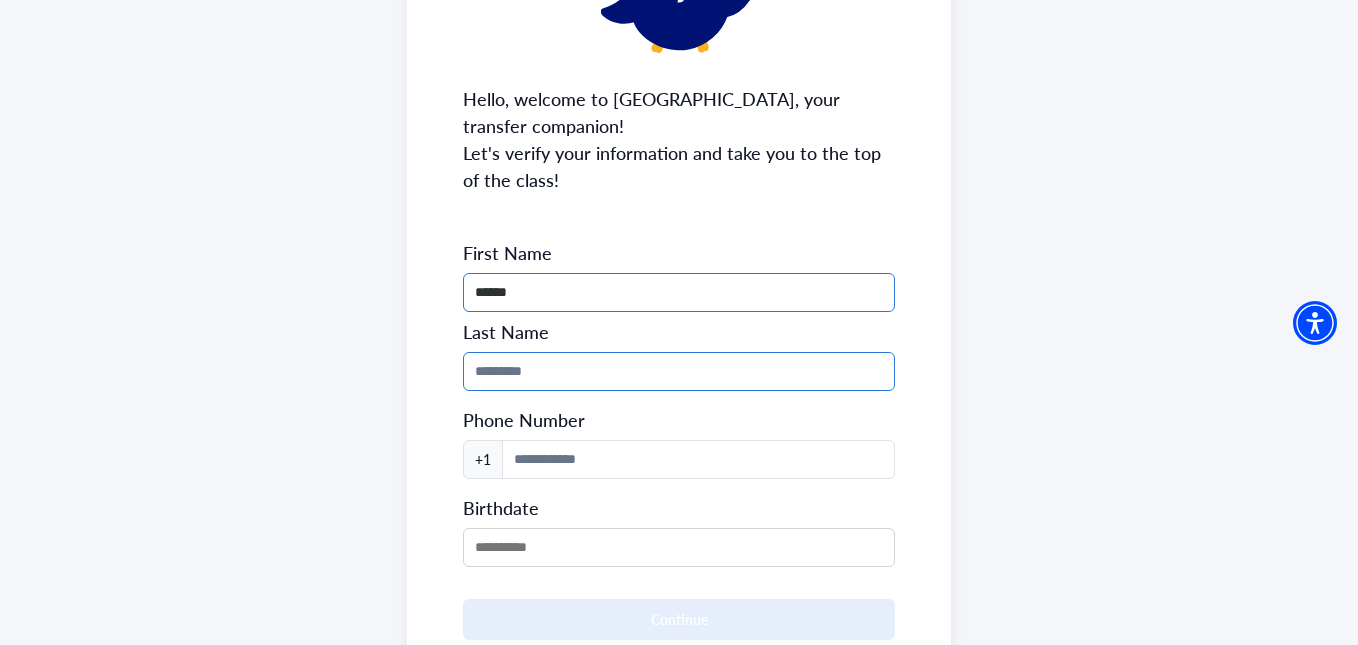 type on "******" 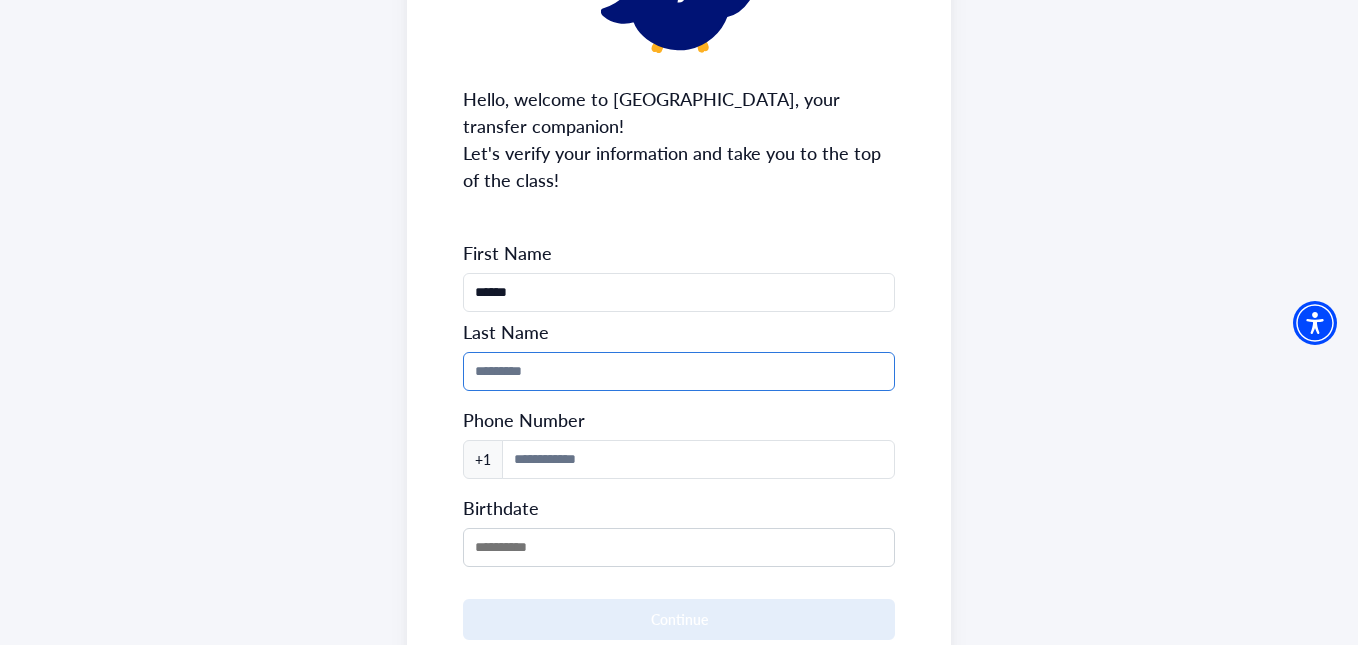 click at bounding box center (678, 371) 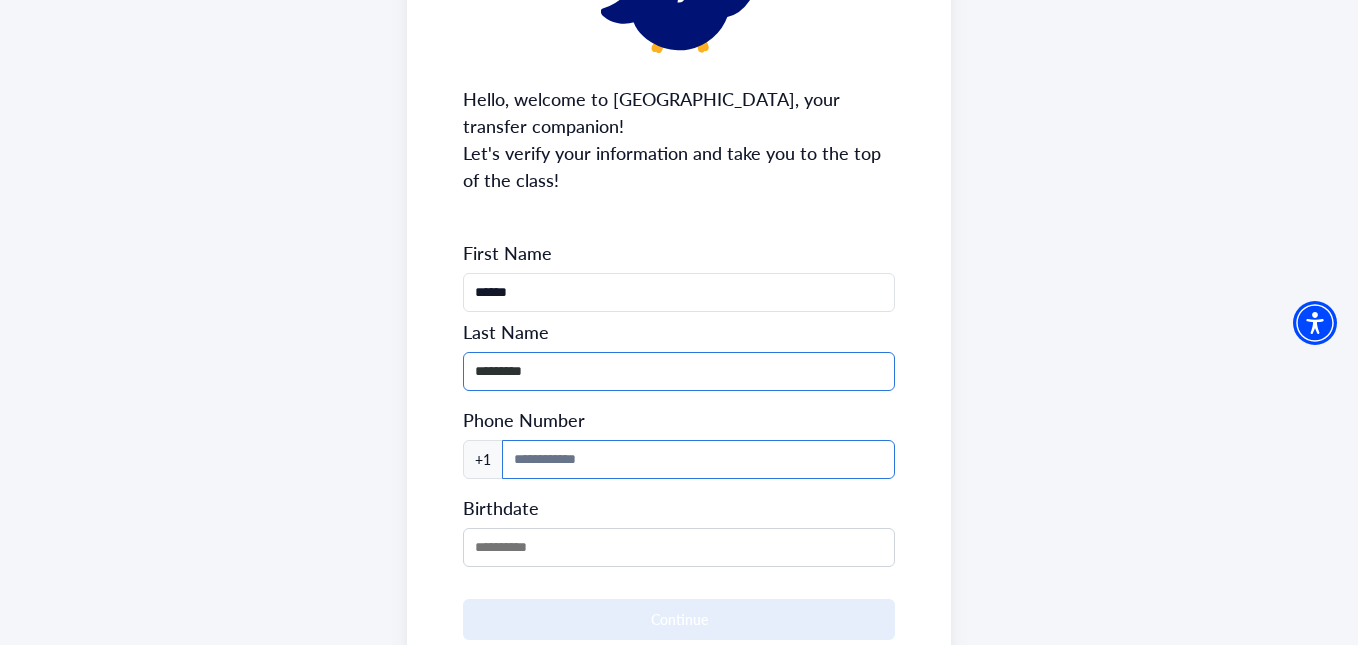 type on "*********" 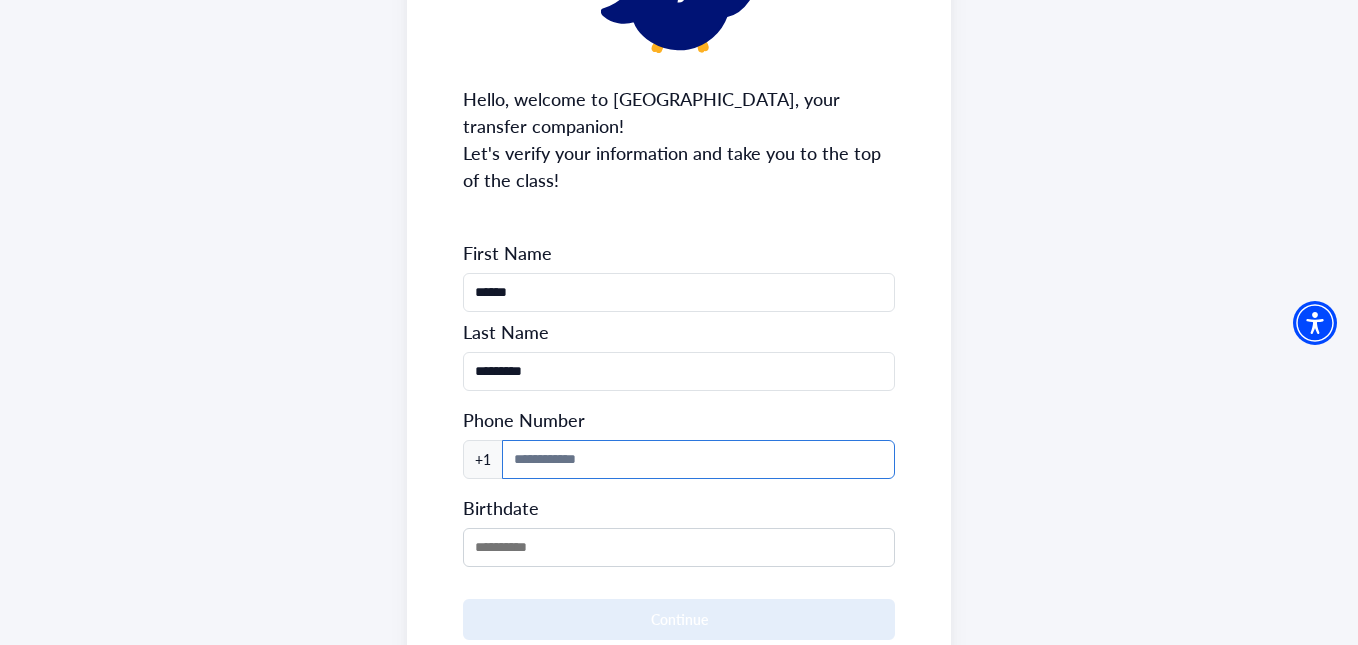 click at bounding box center (698, 459) 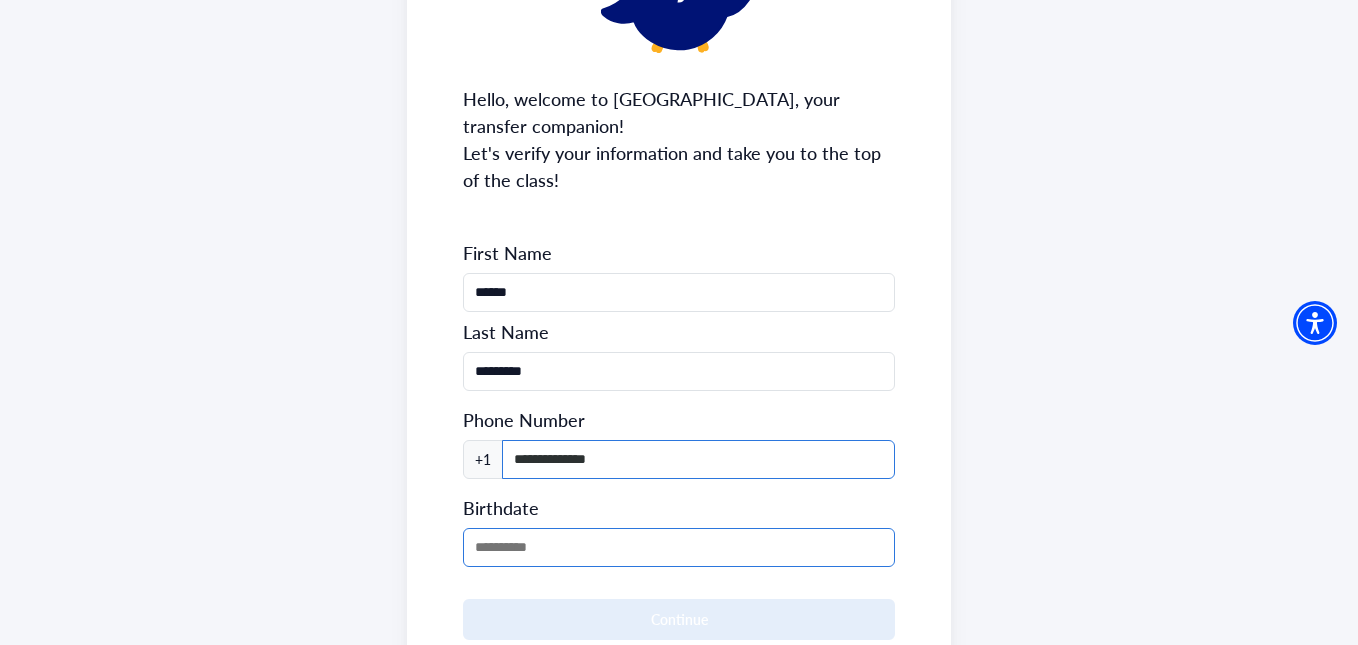 type on "**********" 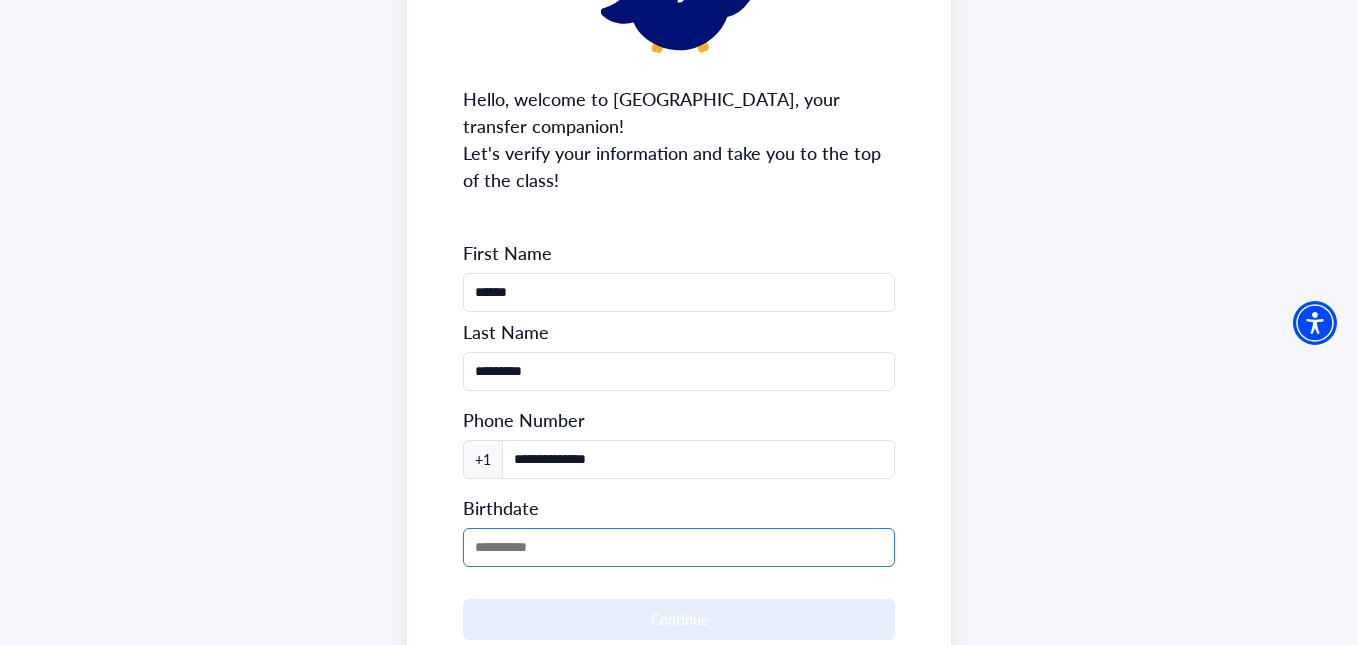 click at bounding box center [678, 547] 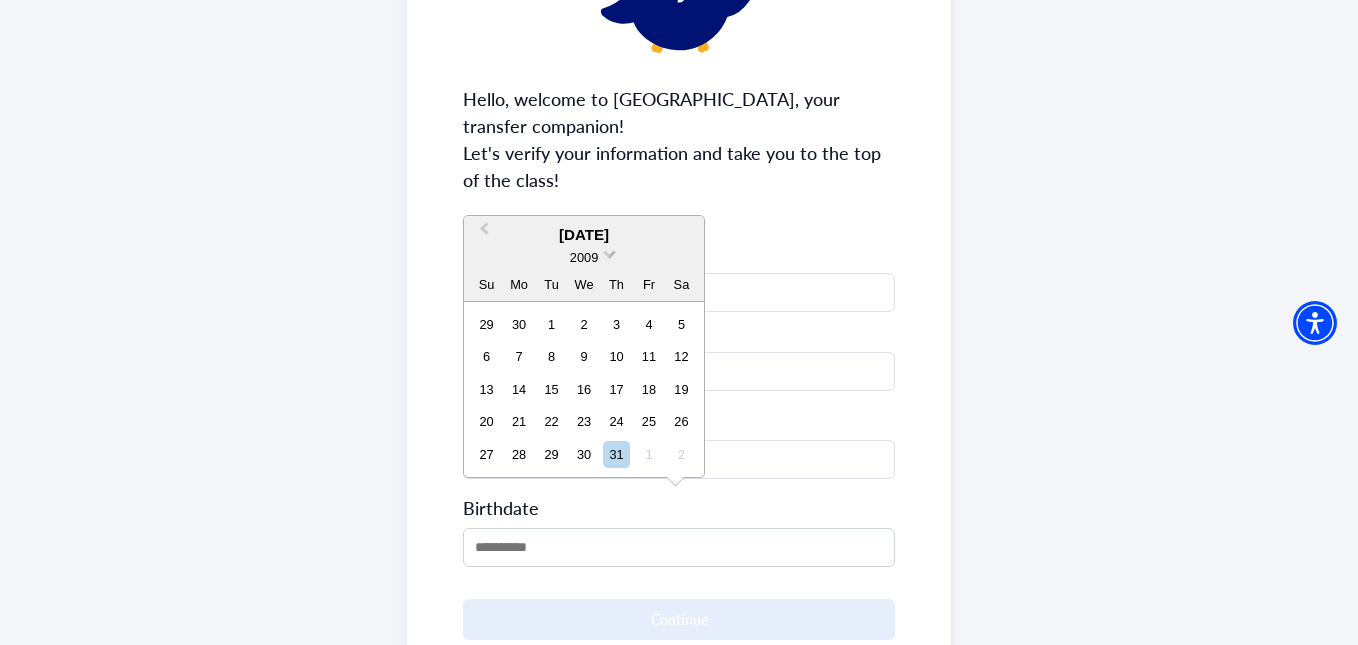click at bounding box center [609, 252] 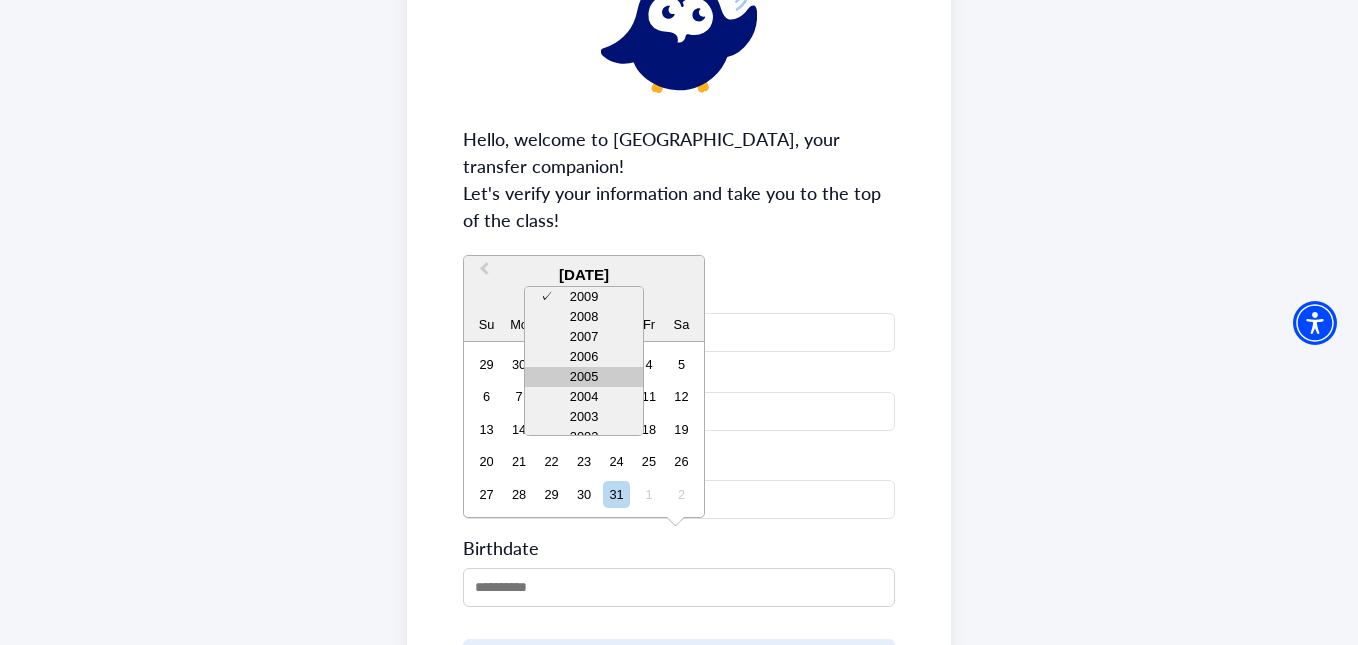 scroll, scrollTop: 180, scrollLeft: 0, axis: vertical 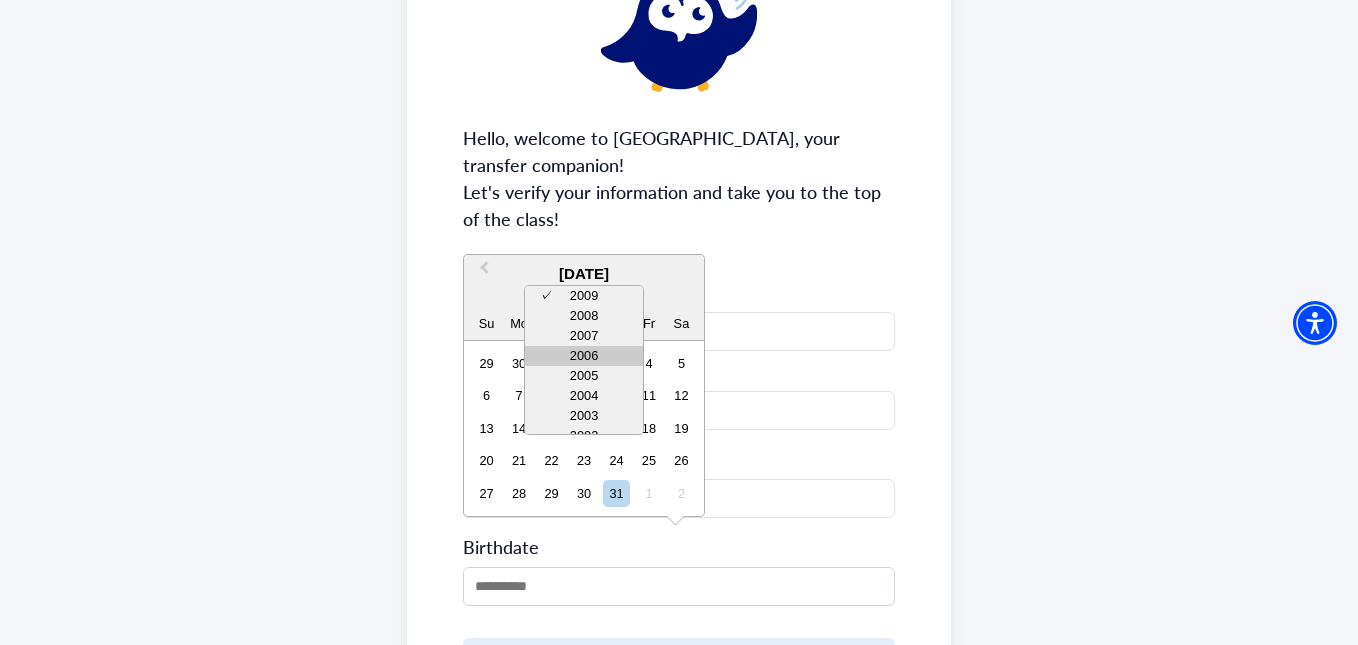 click on "2006" at bounding box center (584, 356) 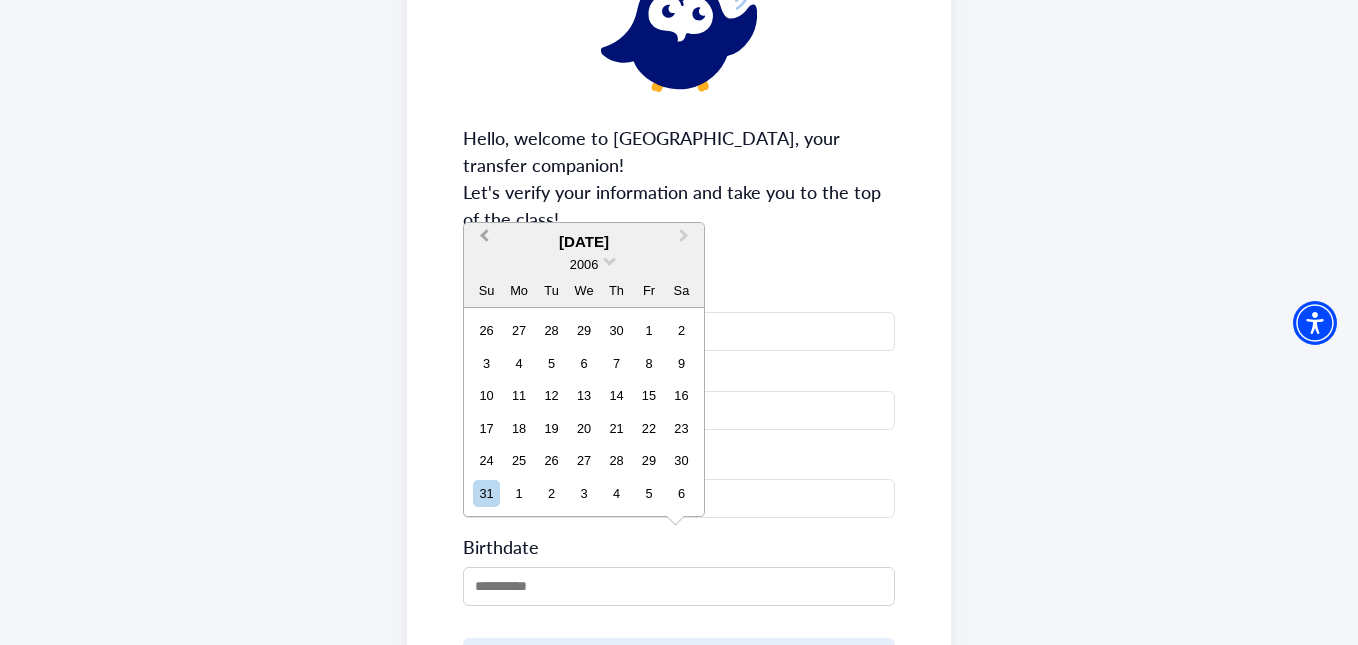 click on "Previous Month" at bounding box center [484, 240] 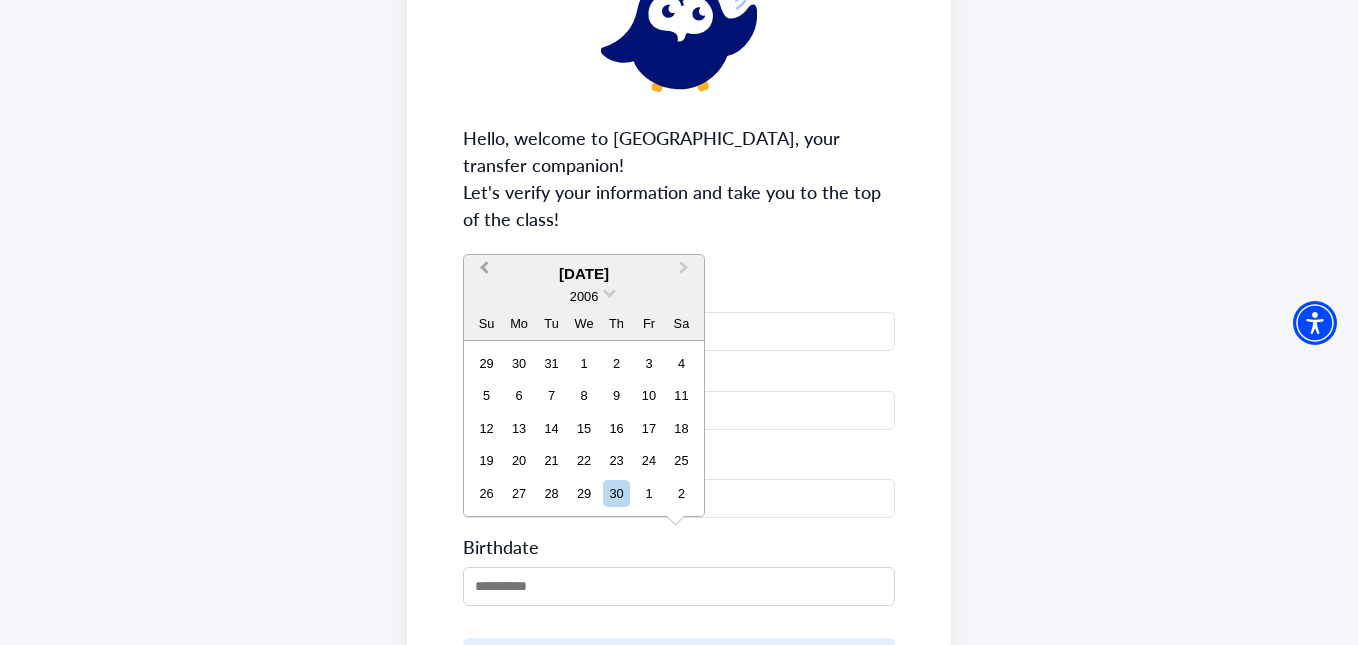 click on "**********" at bounding box center [678, 357] 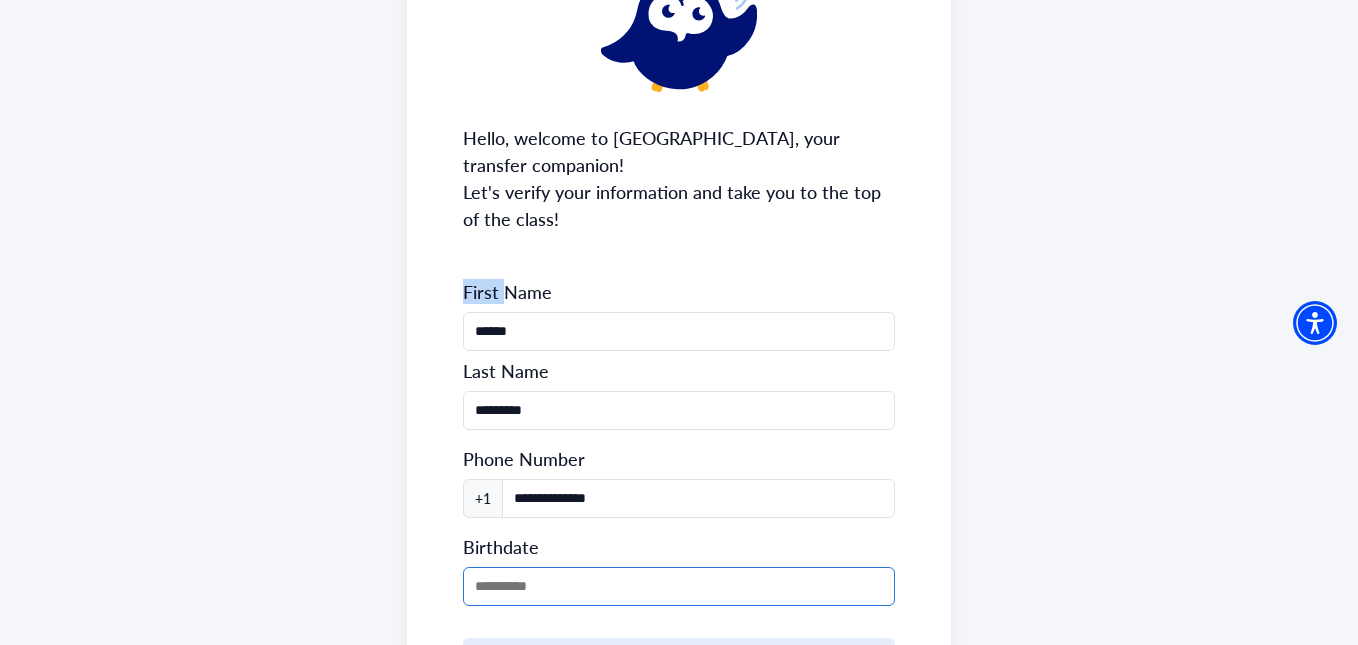 click at bounding box center [678, 586] 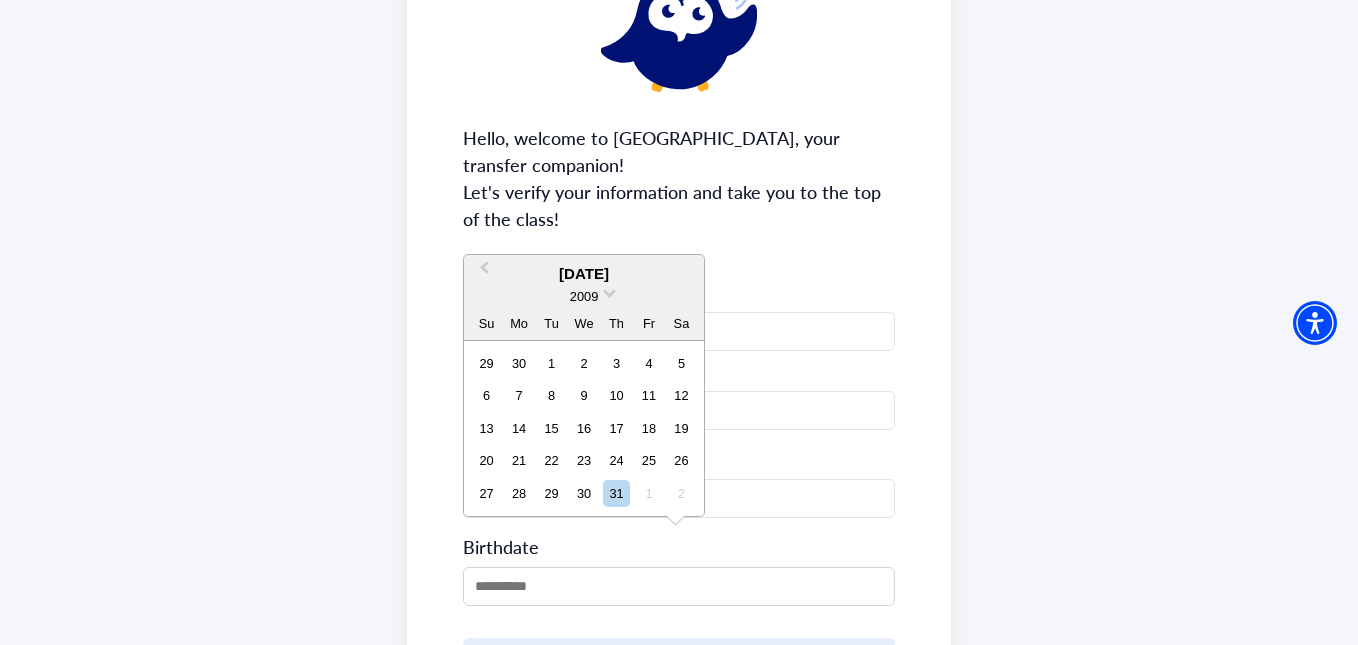 click on "2009" at bounding box center (584, 296) 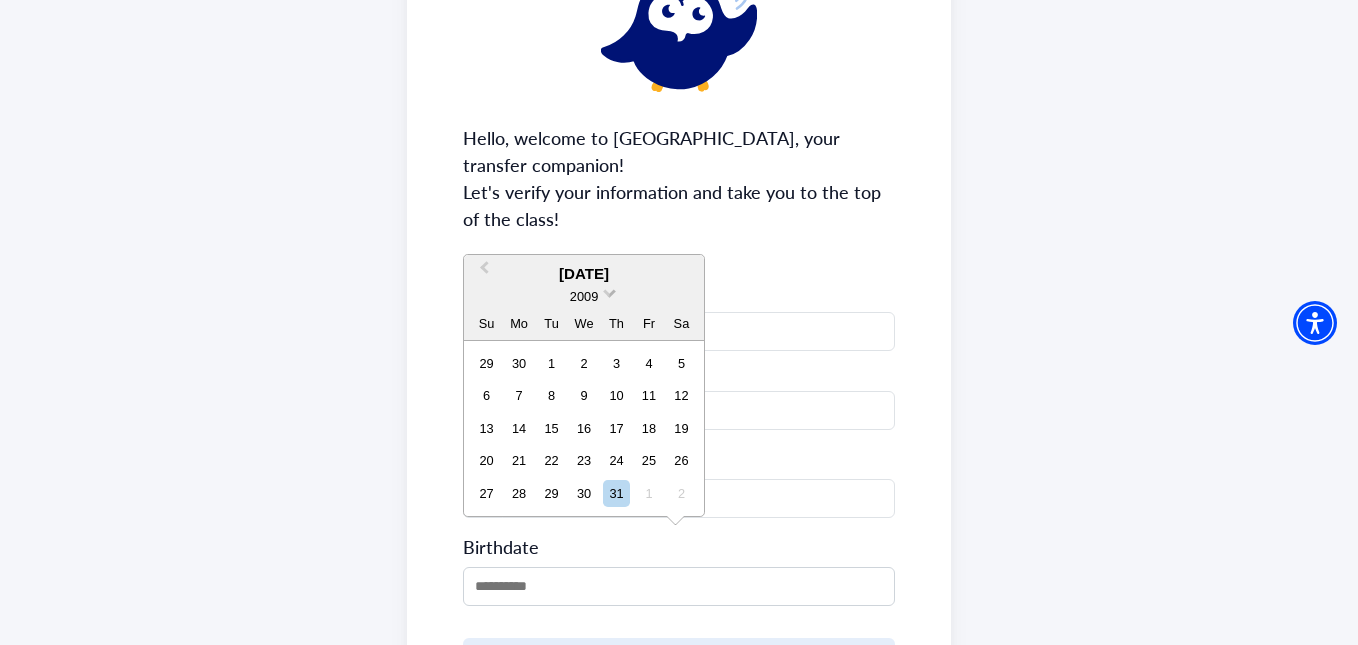 click at bounding box center (609, 291) 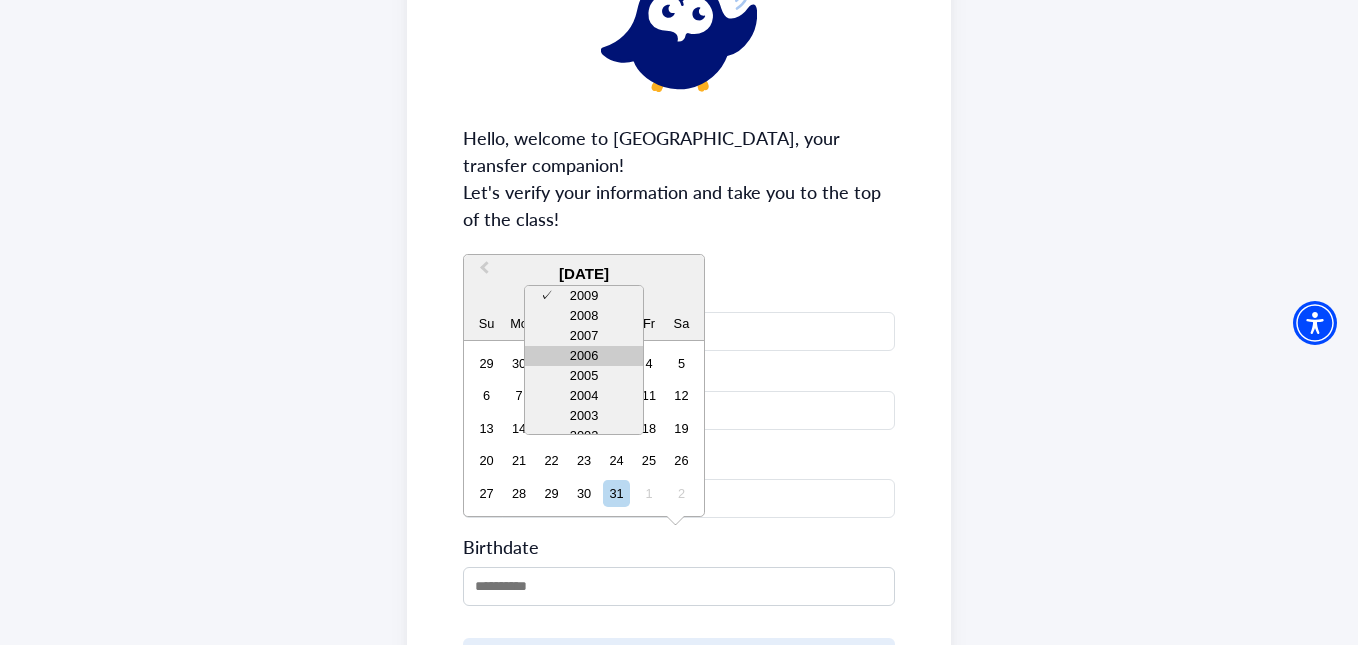click on "2006" at bounding box center (584, 356) 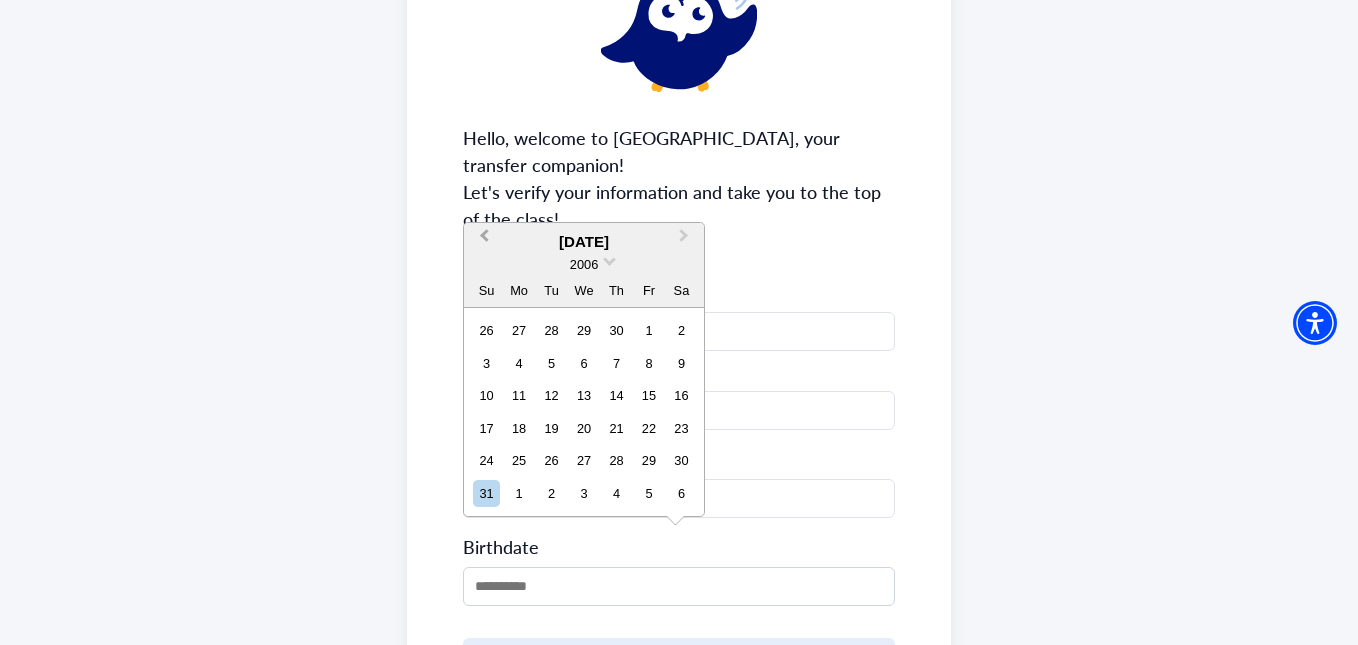 click on "Previous Month" at bounding box center (484, 240) 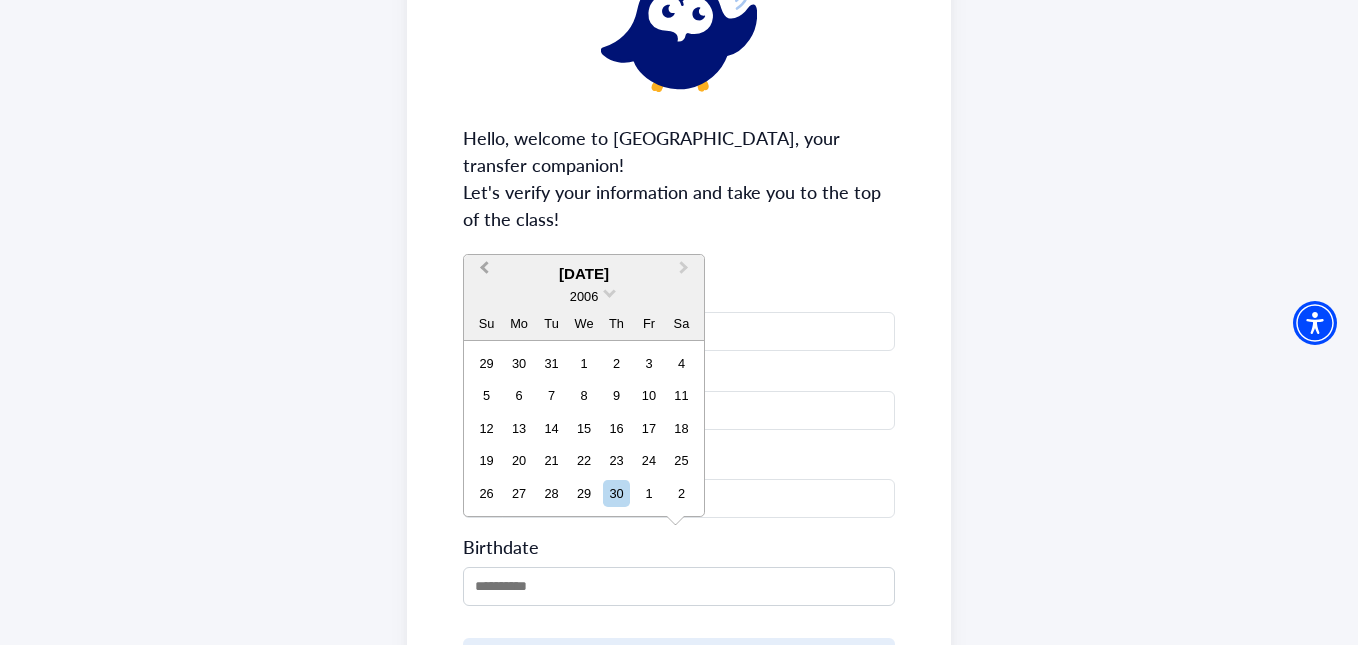 click on "Previous Month" at bounding box center (484, 272) 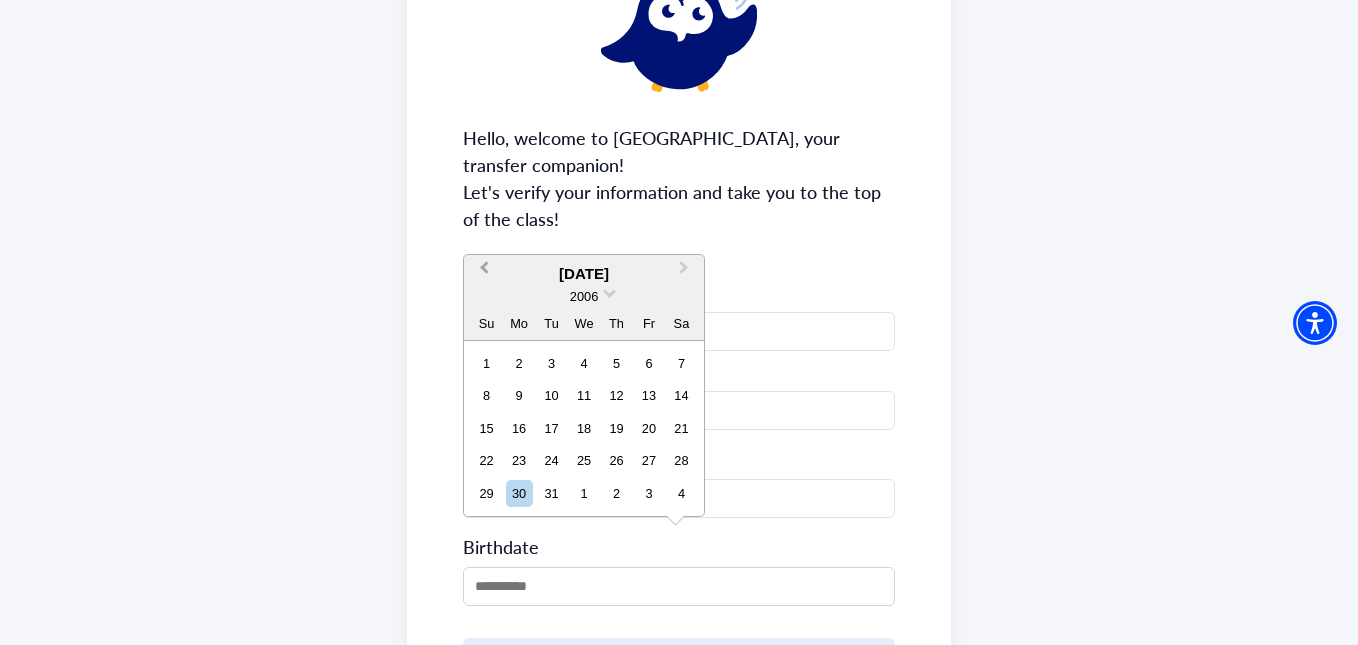 click on "Previous Month" at bounding box center (484, 272) 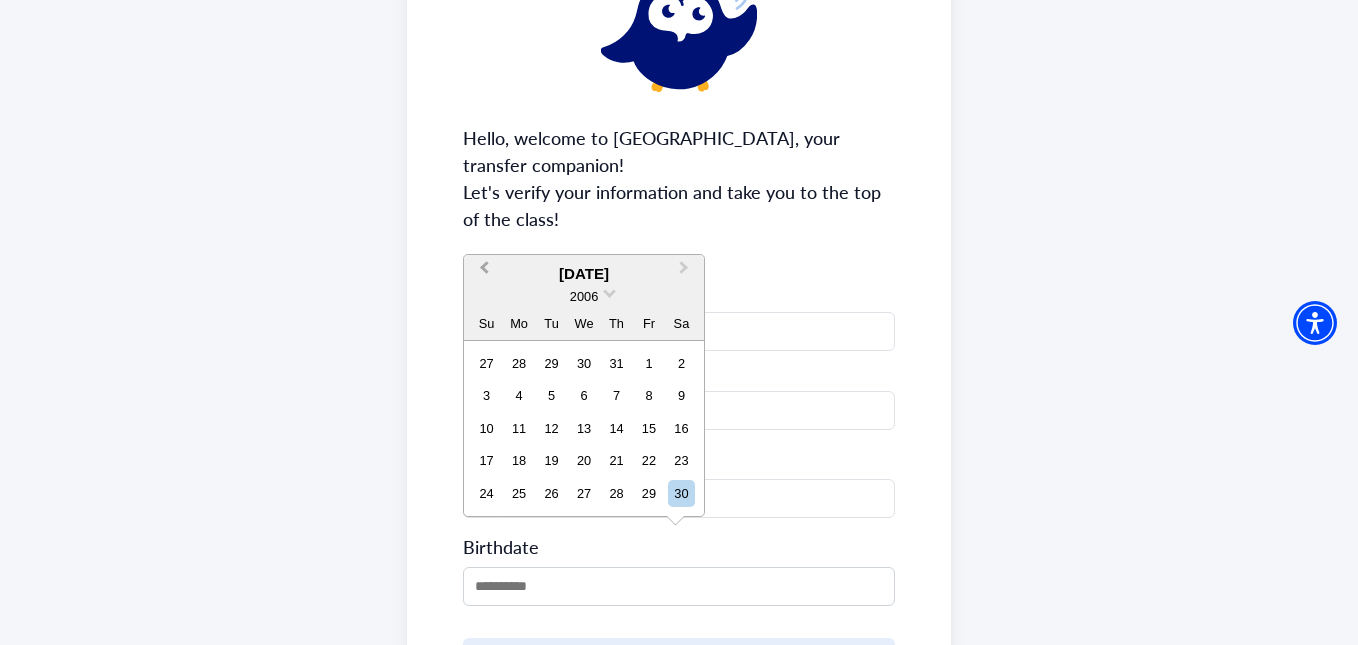 click on "Previous Month" at bounding box center (484, 272) 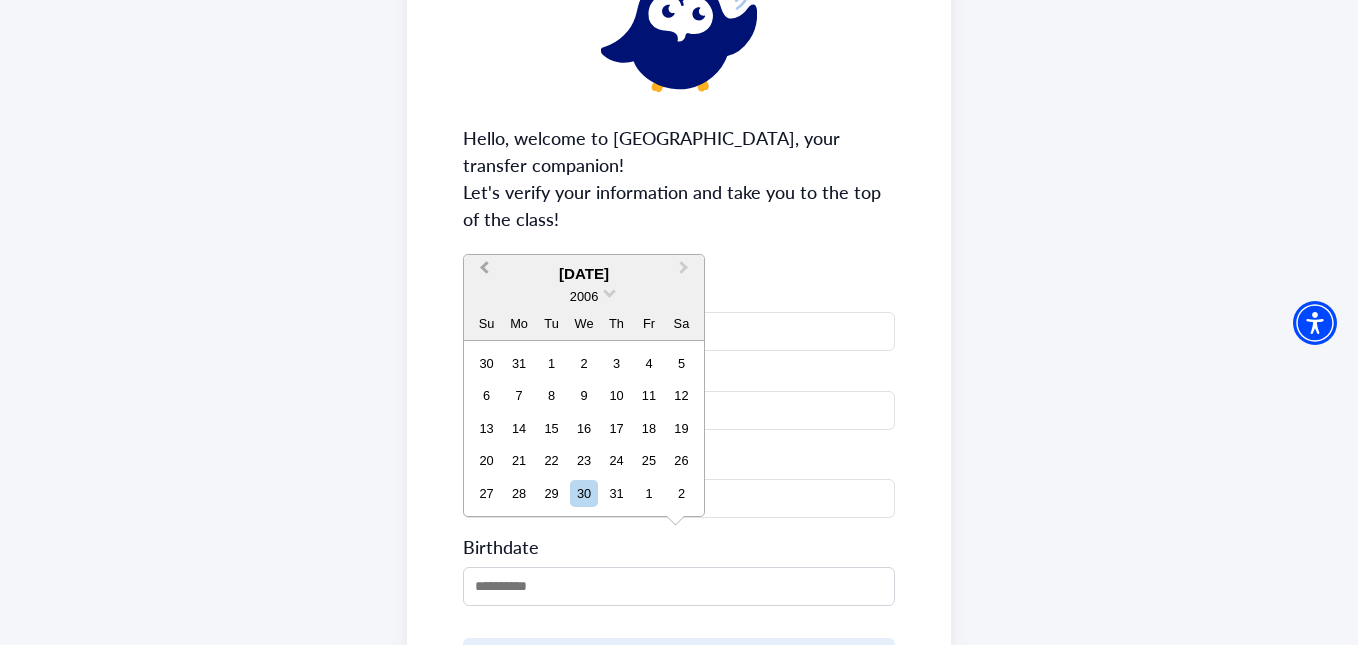 click on "Previous Month" at bounding box center (484, 272) 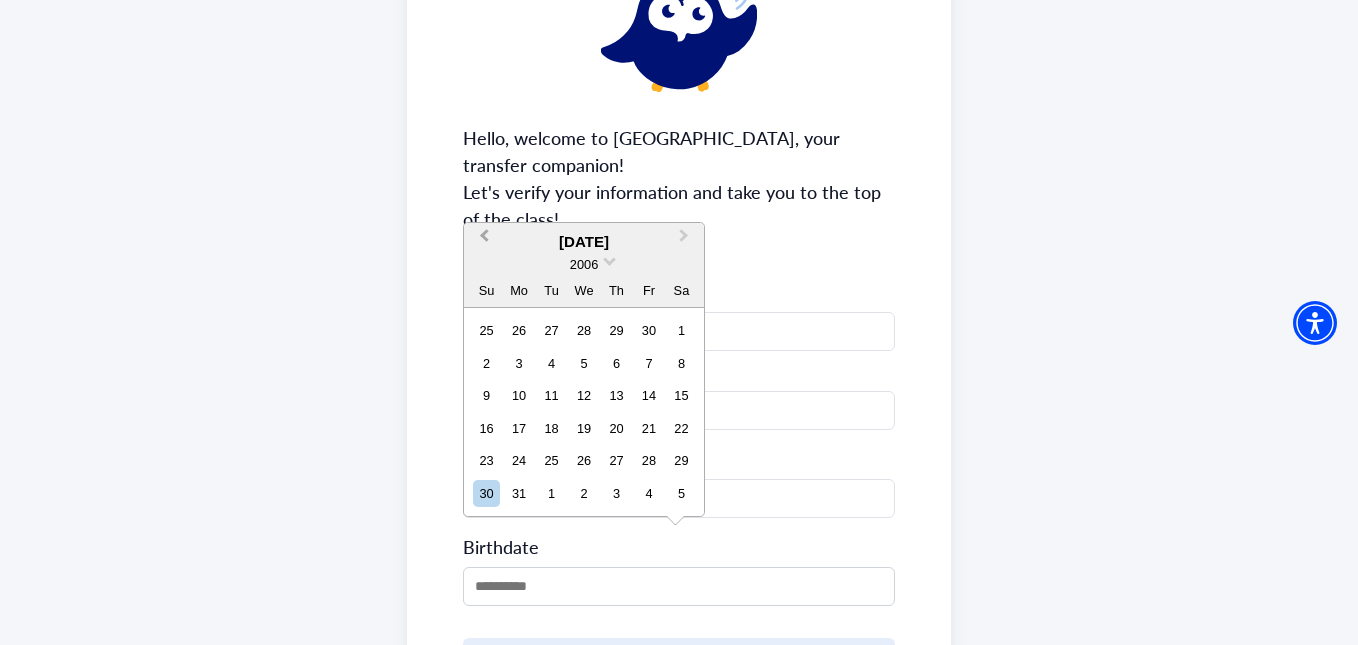 click on "Previous Month" at bounding box center [484, 240] 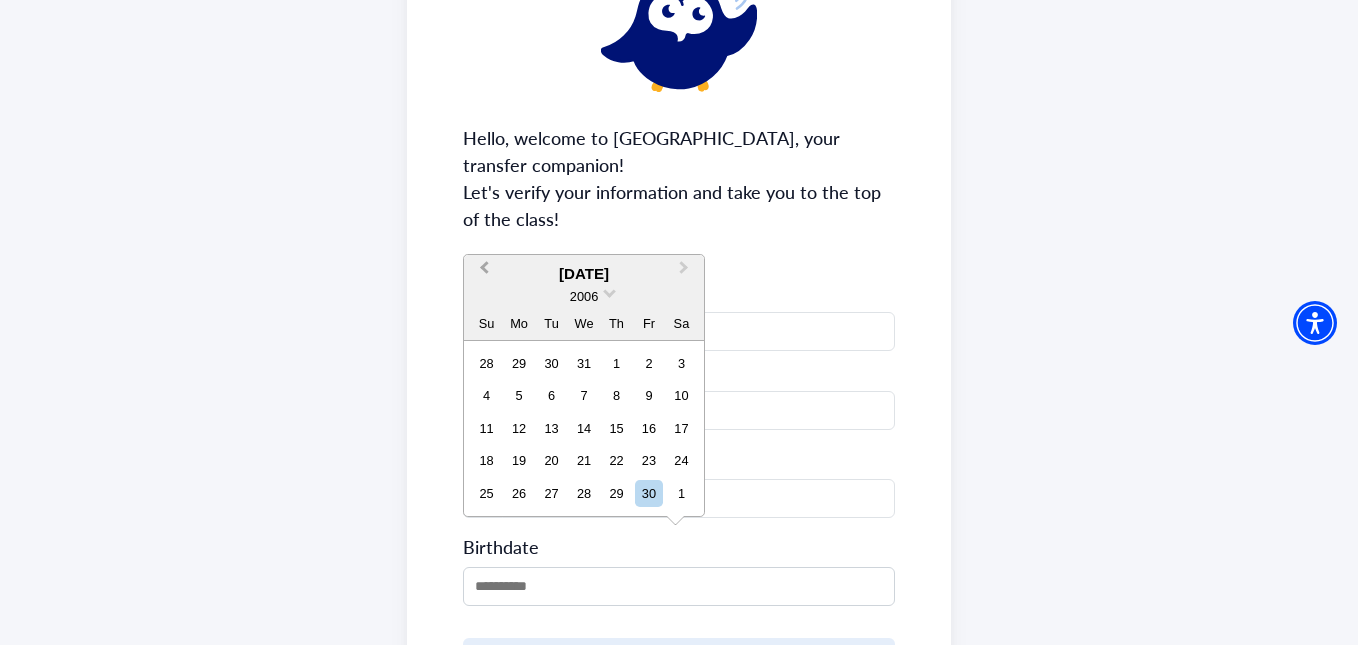 click on "Previous Month" at bounding box center [484, 272] 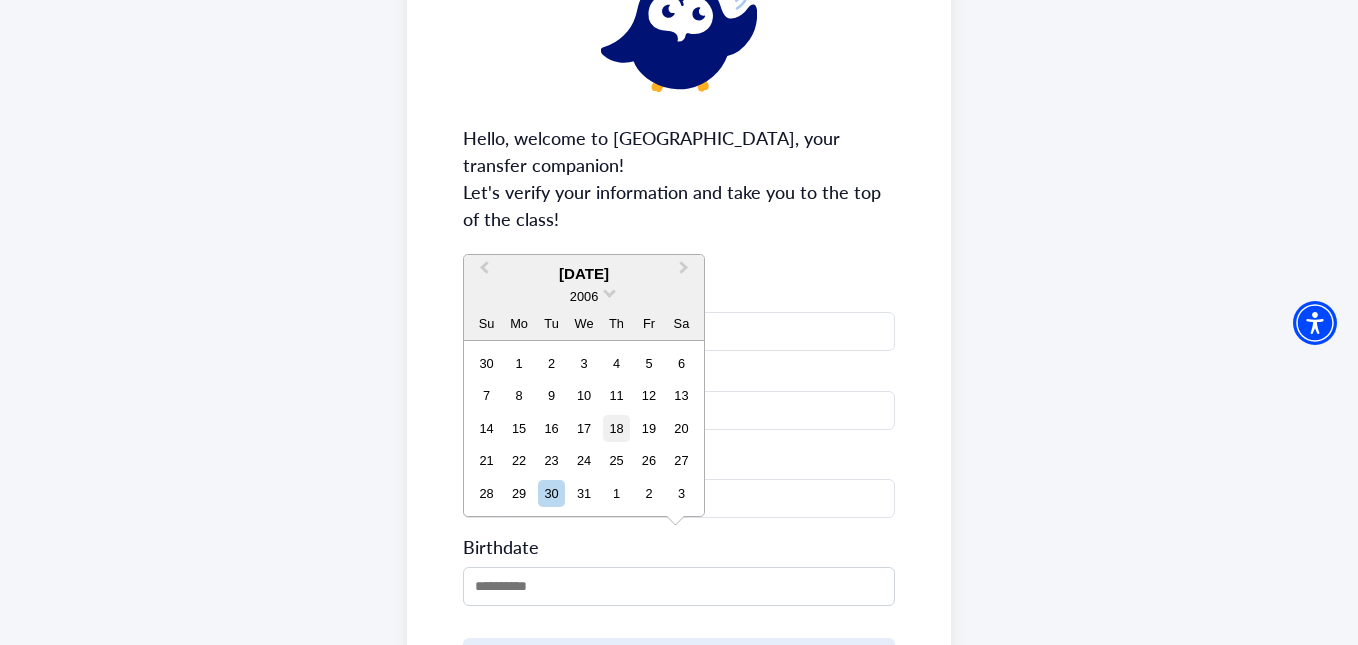 click on "18" at bounding box center (616, 428) 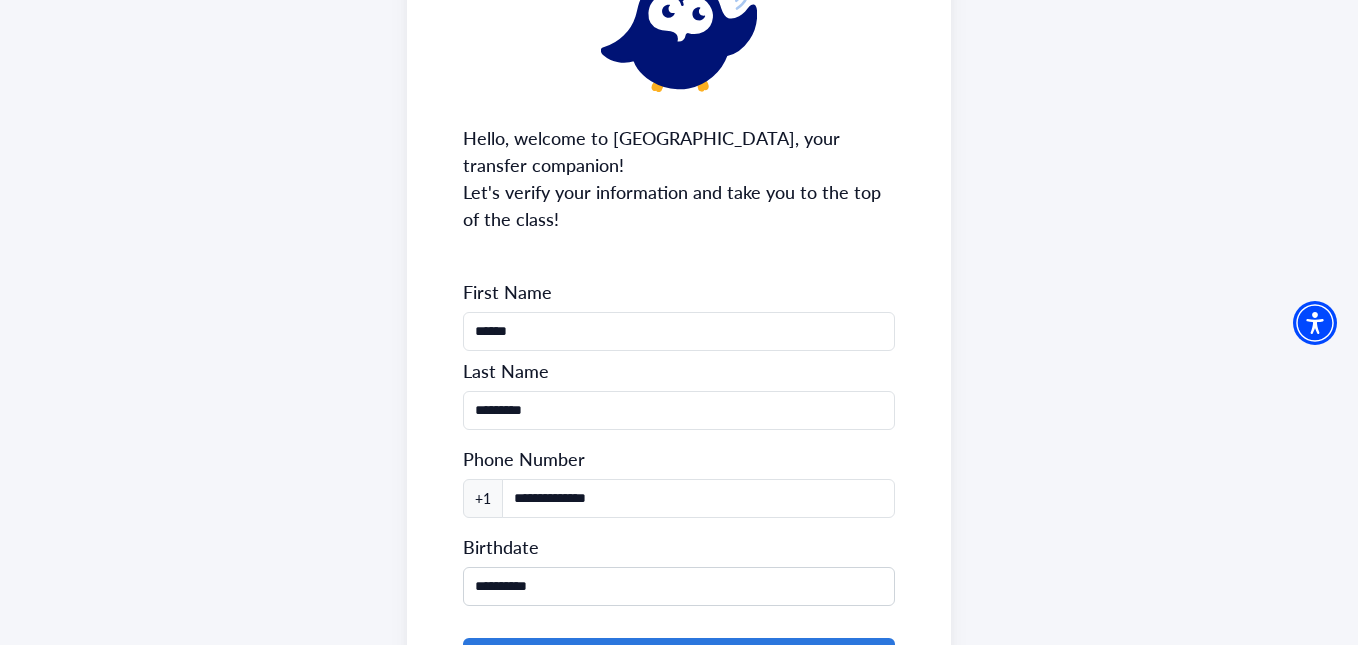 click on "**********" at bounding box center [678, 357] 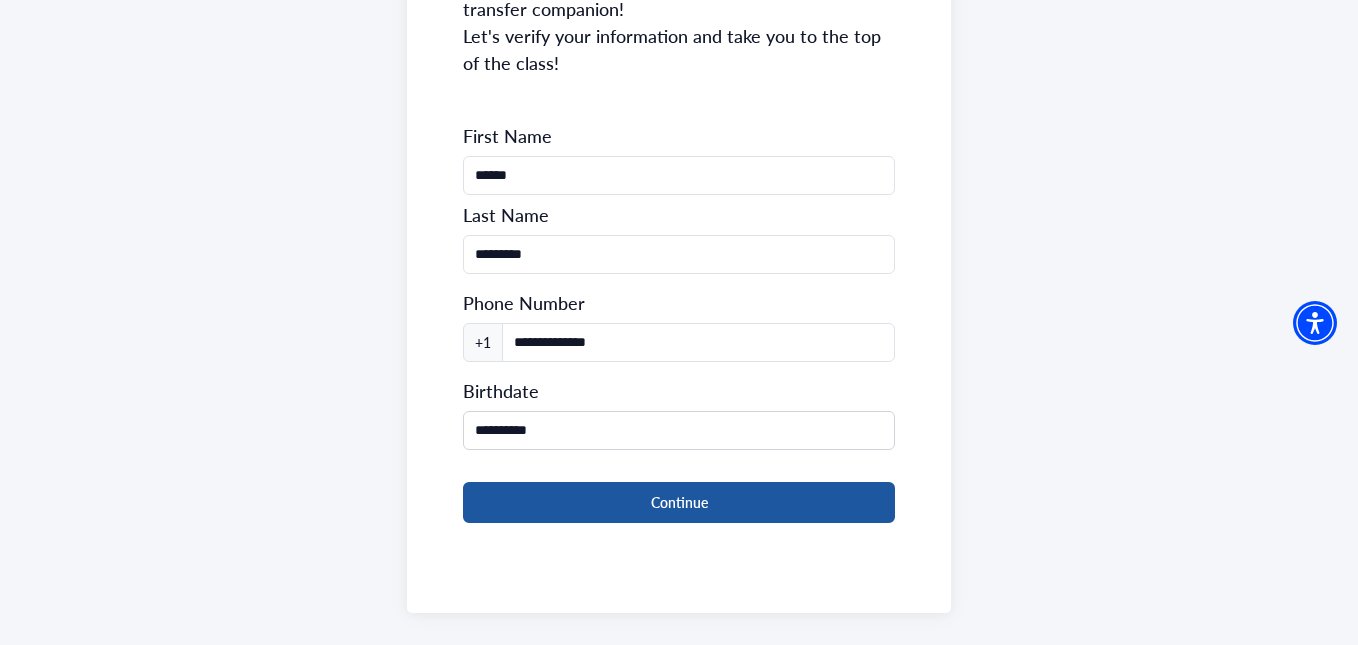 click on "Continue" at bounding box center (678, 502) 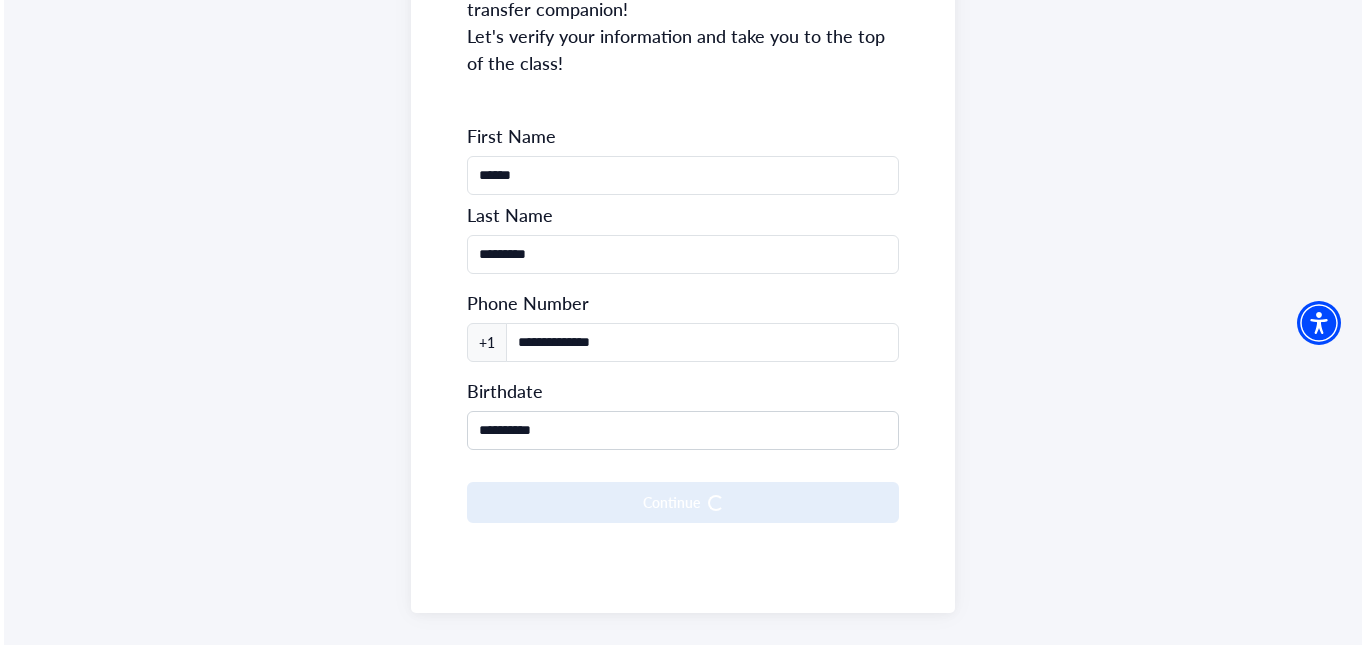 scroll, scrollTop: 0, scrollLeft: 0, axis: both 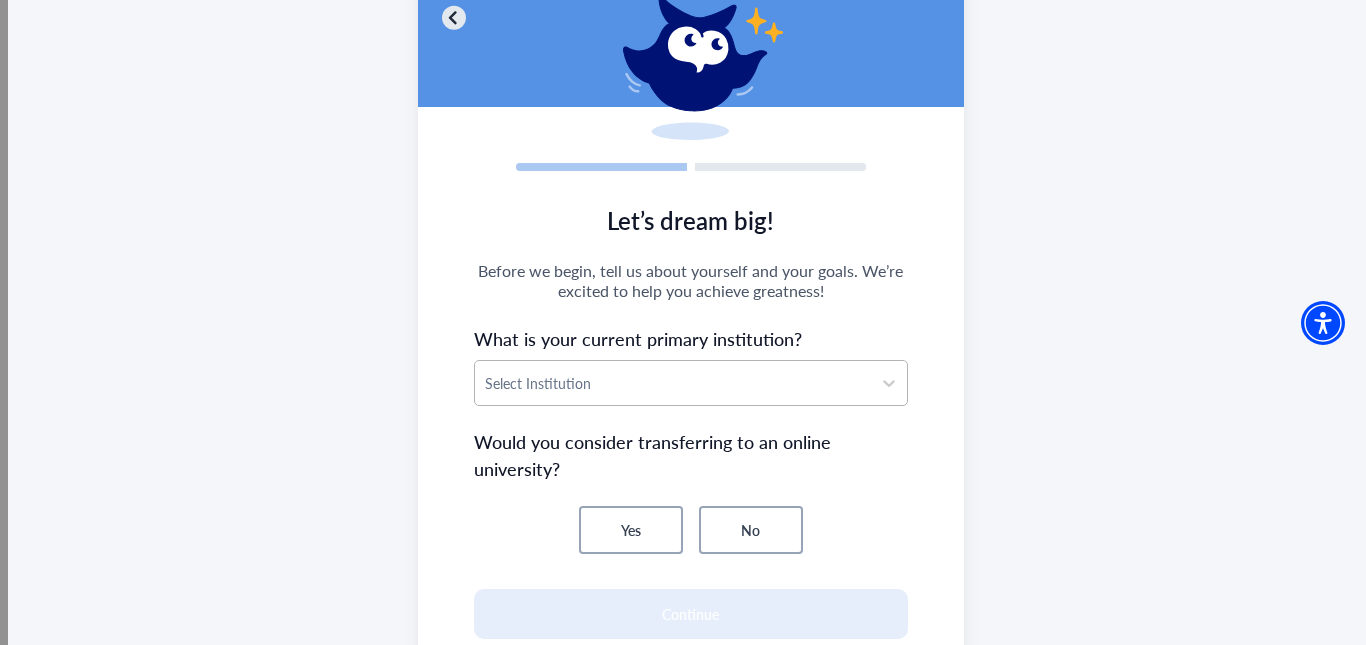 click at bounding box center (673, 383) 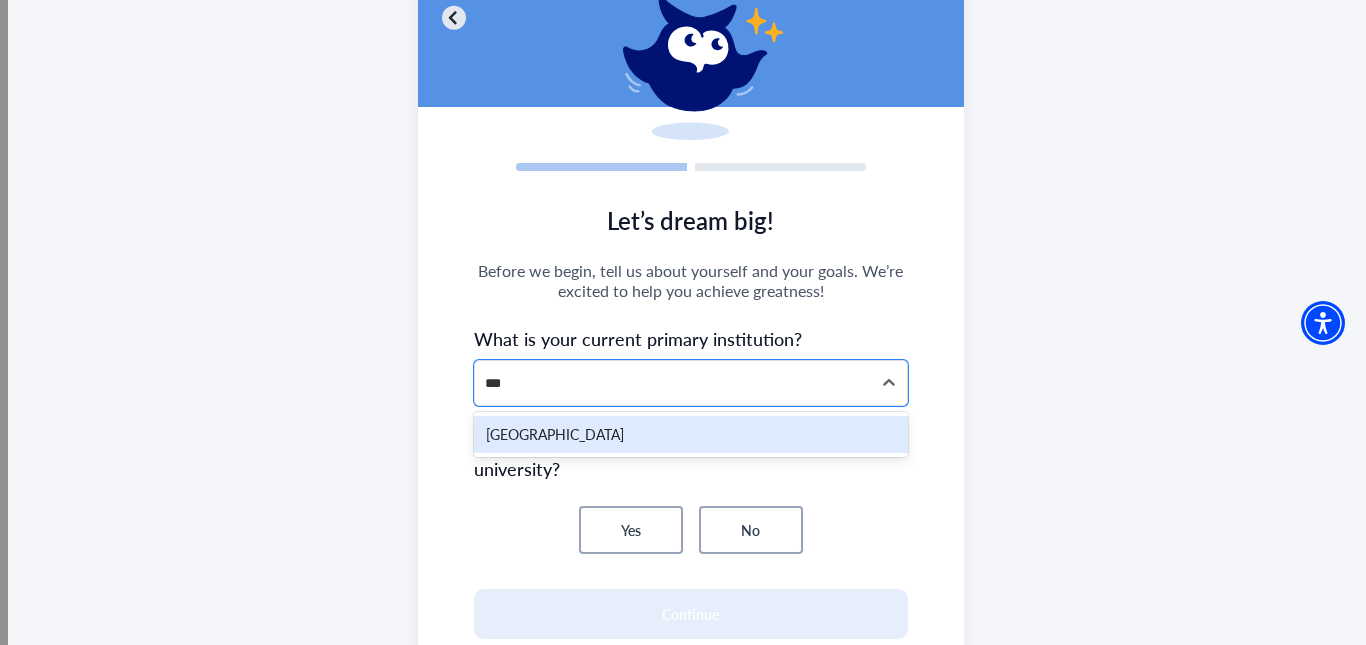 type on "****" 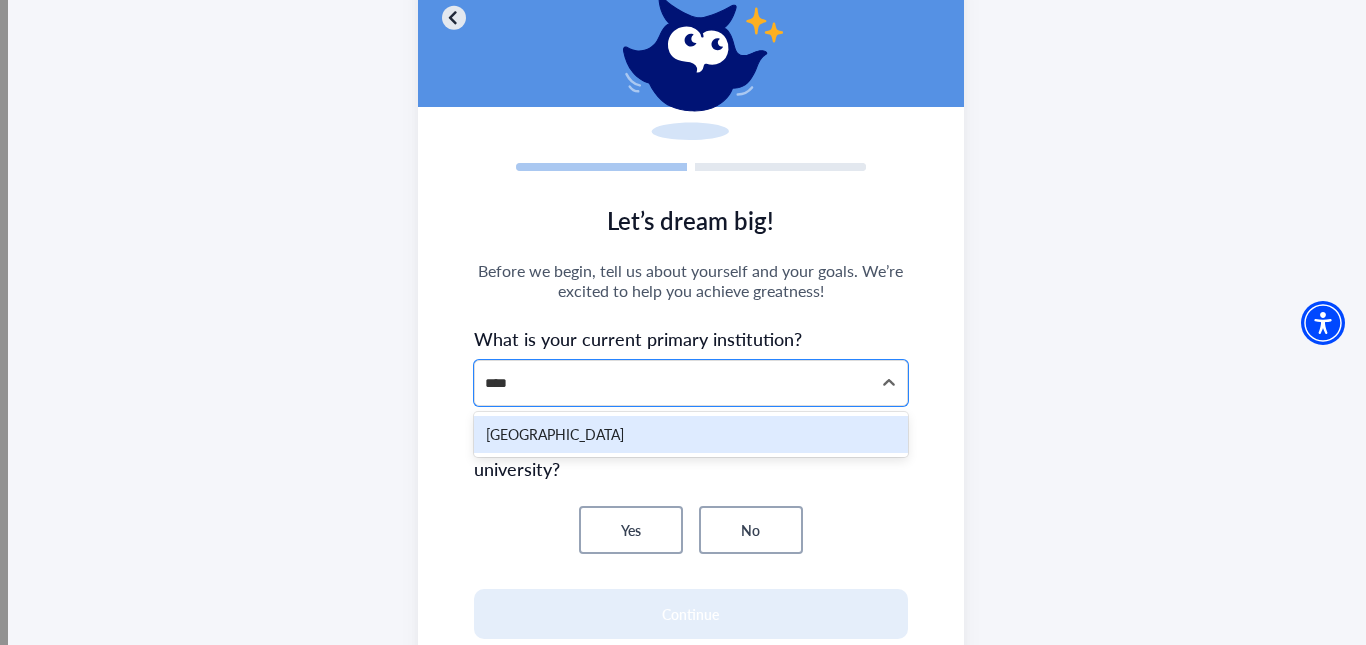 click on "[GEOGRAPHIC_DATA]" at bounding box center (691, 434) 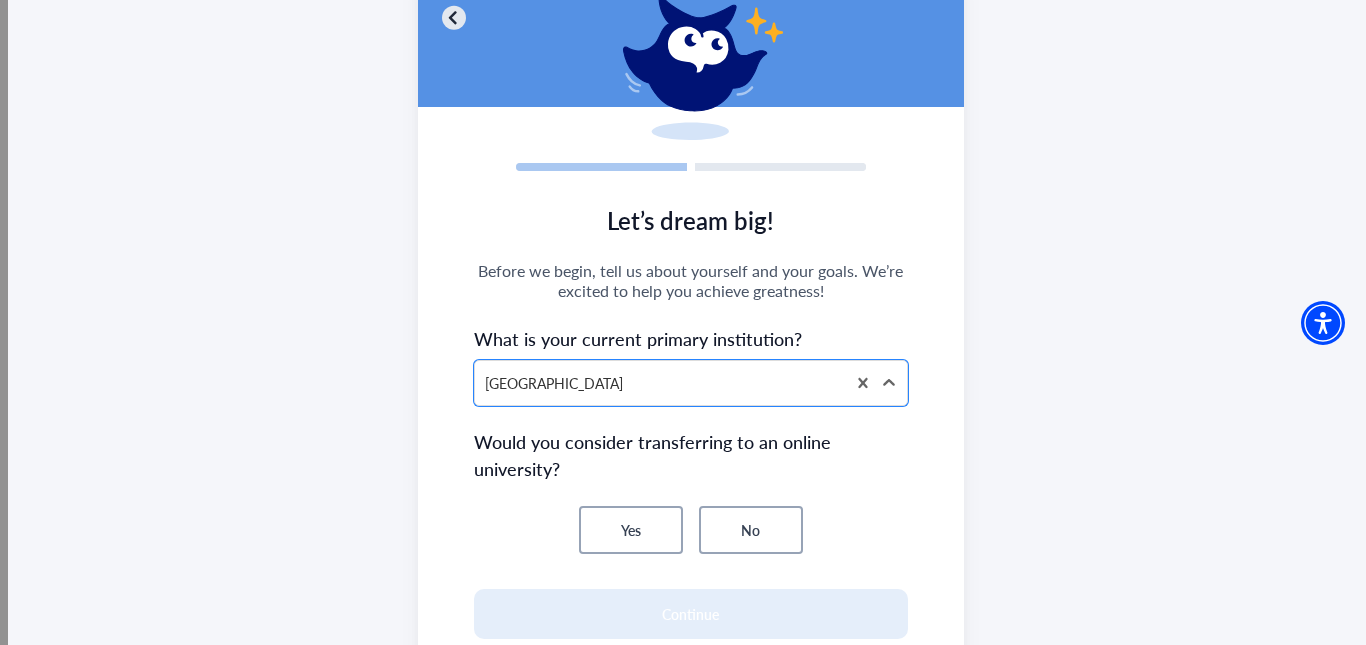 click on "Let’s dream big! Before we begin, tell us about yourself and your goals. We’re excited to help you achieve greatness! What is your current primary institution? option [GEOGRAPHIC_DATA], selected. [GEOGRAPHIC_DATA] Would you consider transferring to an online university? Yes No Continue Skip for now" at bounding box center (691, 466) 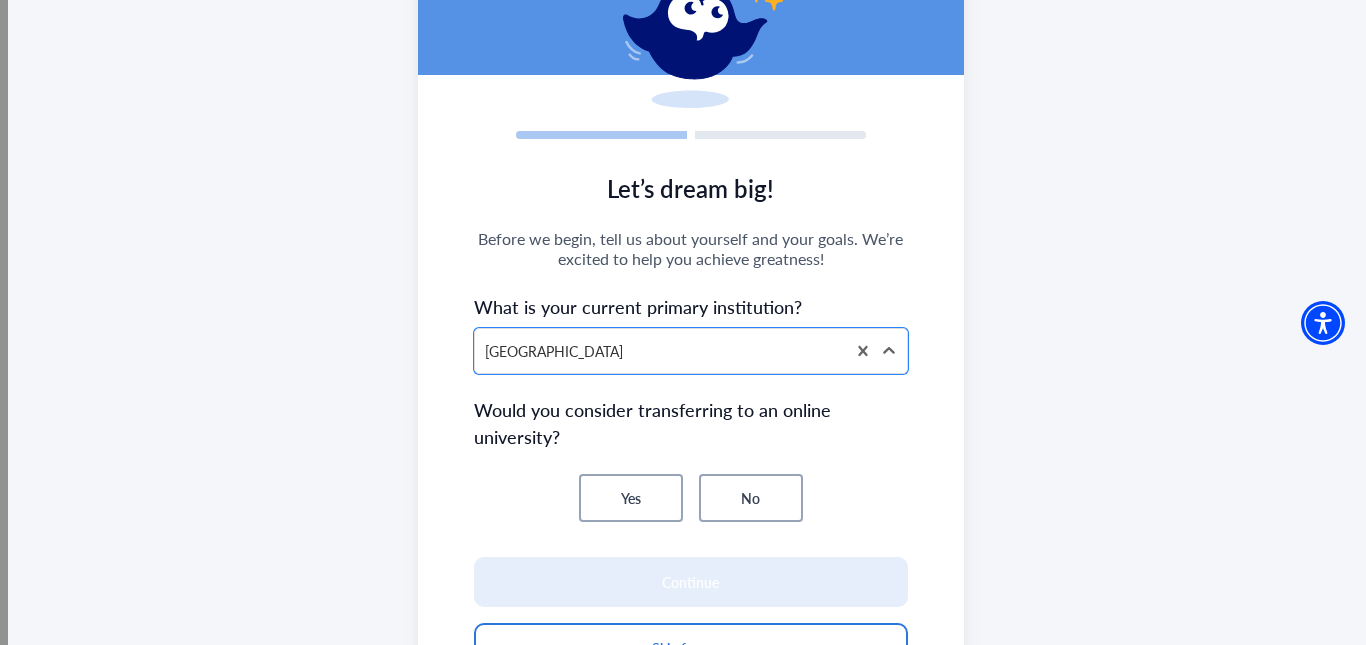 scroll, scrollTop: 178, scrollLeft: 0, axis: vertical 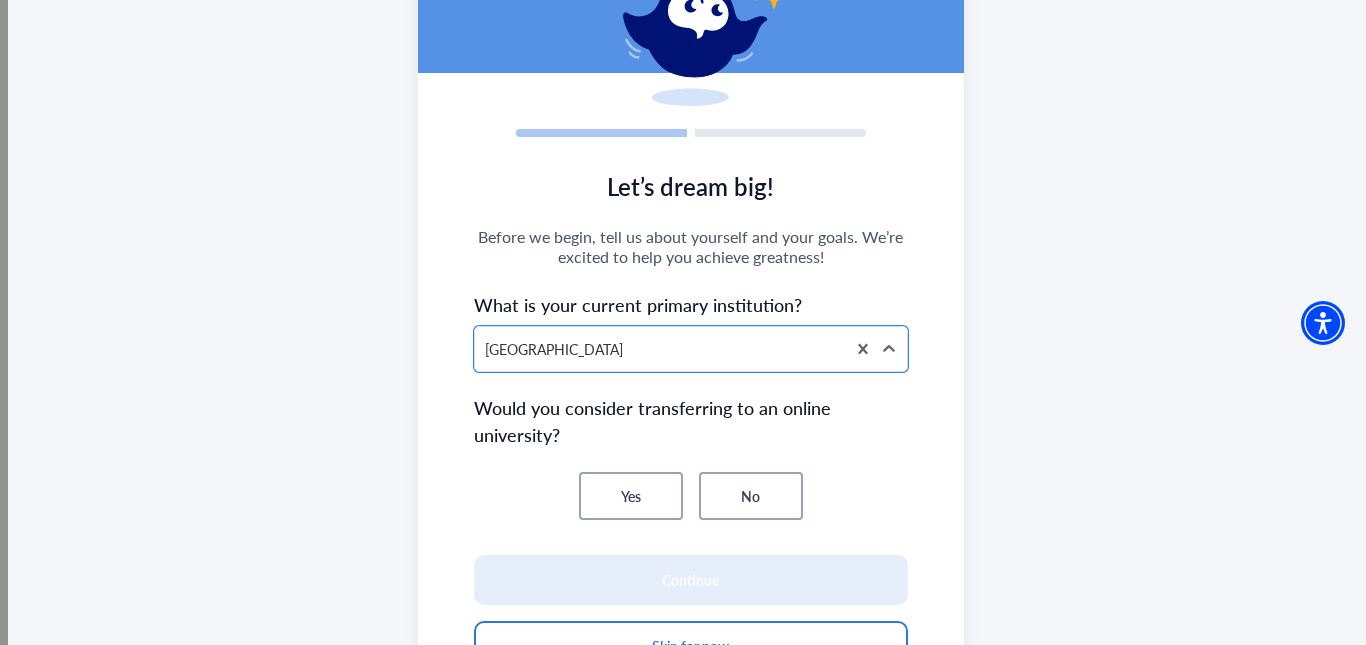 click on "Would you consider transferring to an online university?" at bounding box center [691, 421] 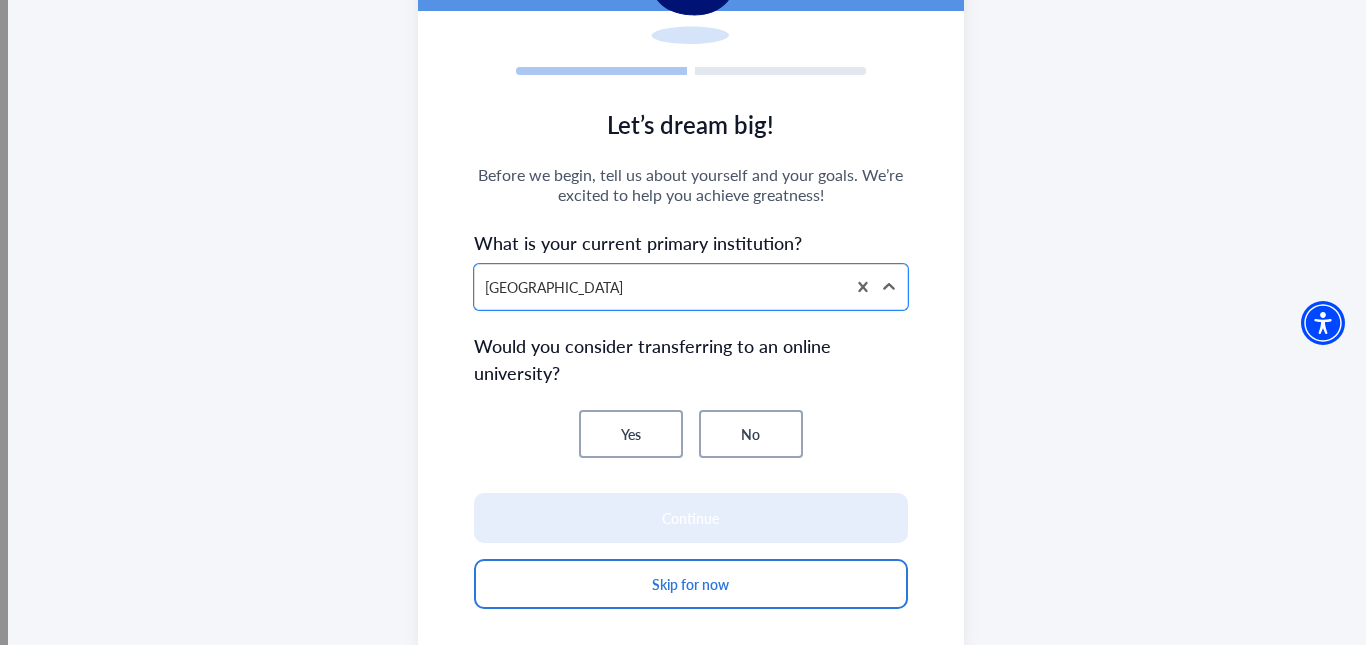 scroll, scrollTop: 241, scrollLeft: 0, axis: vertical 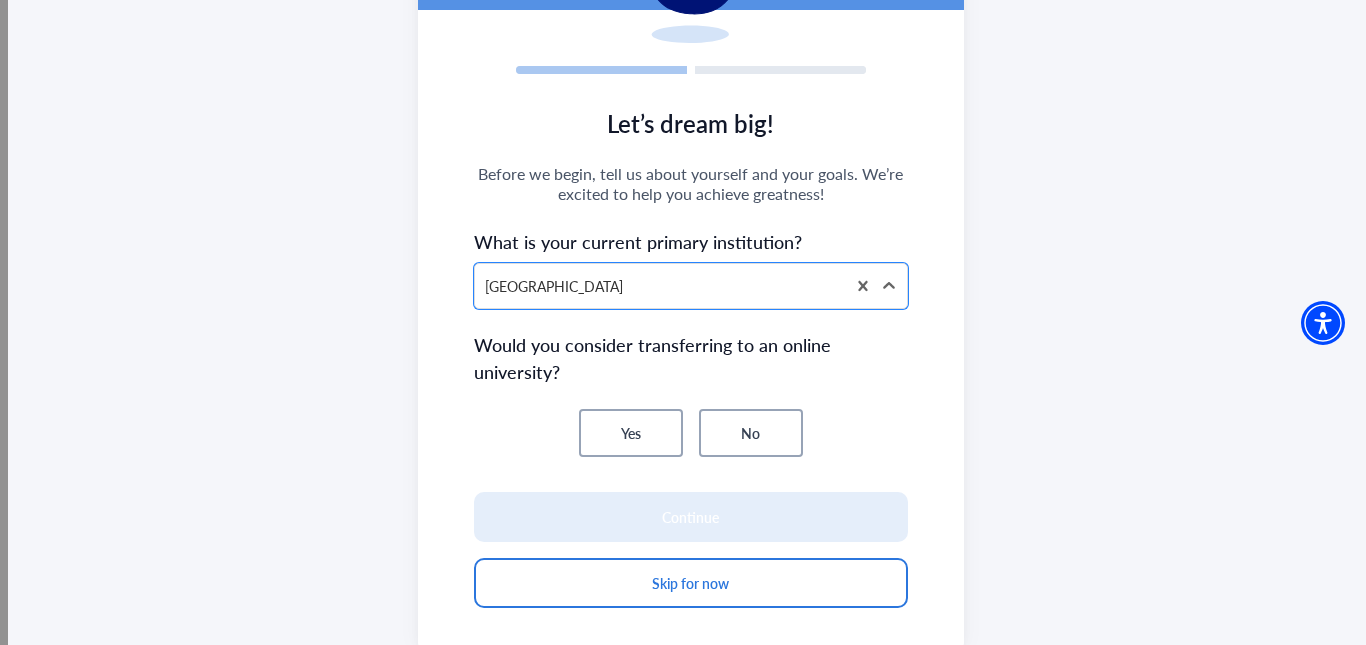 click on "No" at bounding box center [751, 433] 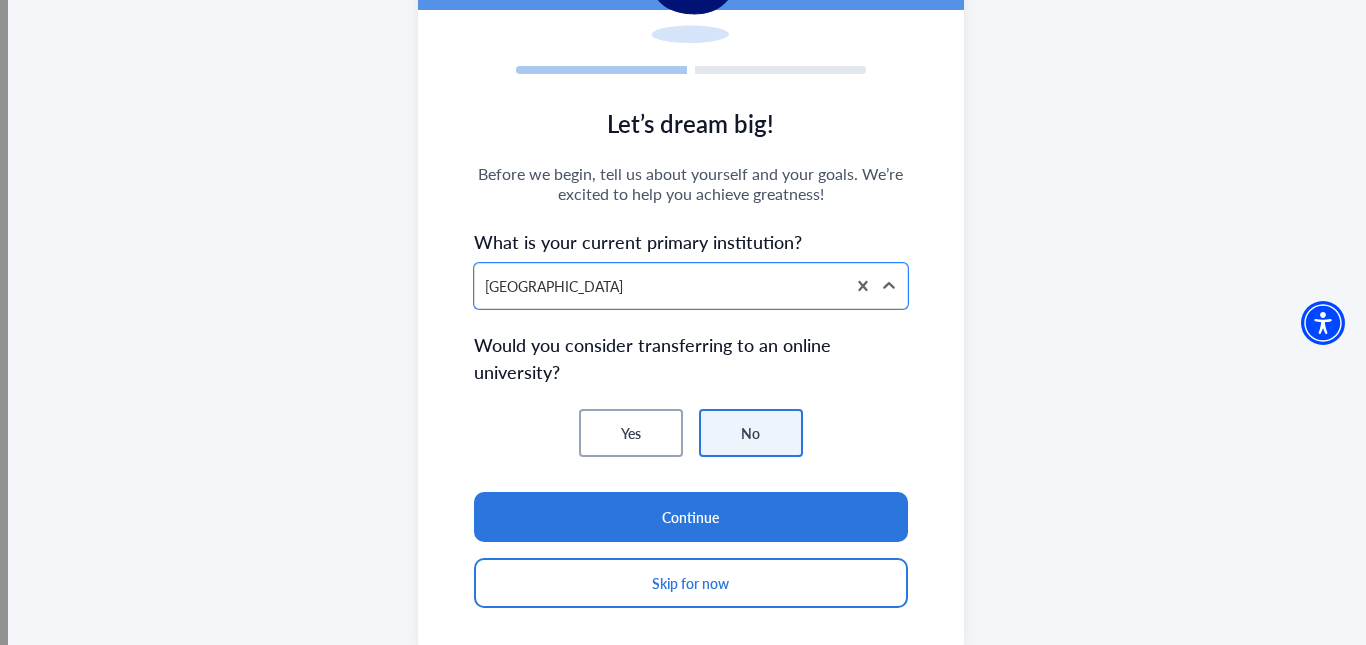 scroll, scrollTop: 277, scrollLeft: 0, axis: vertical 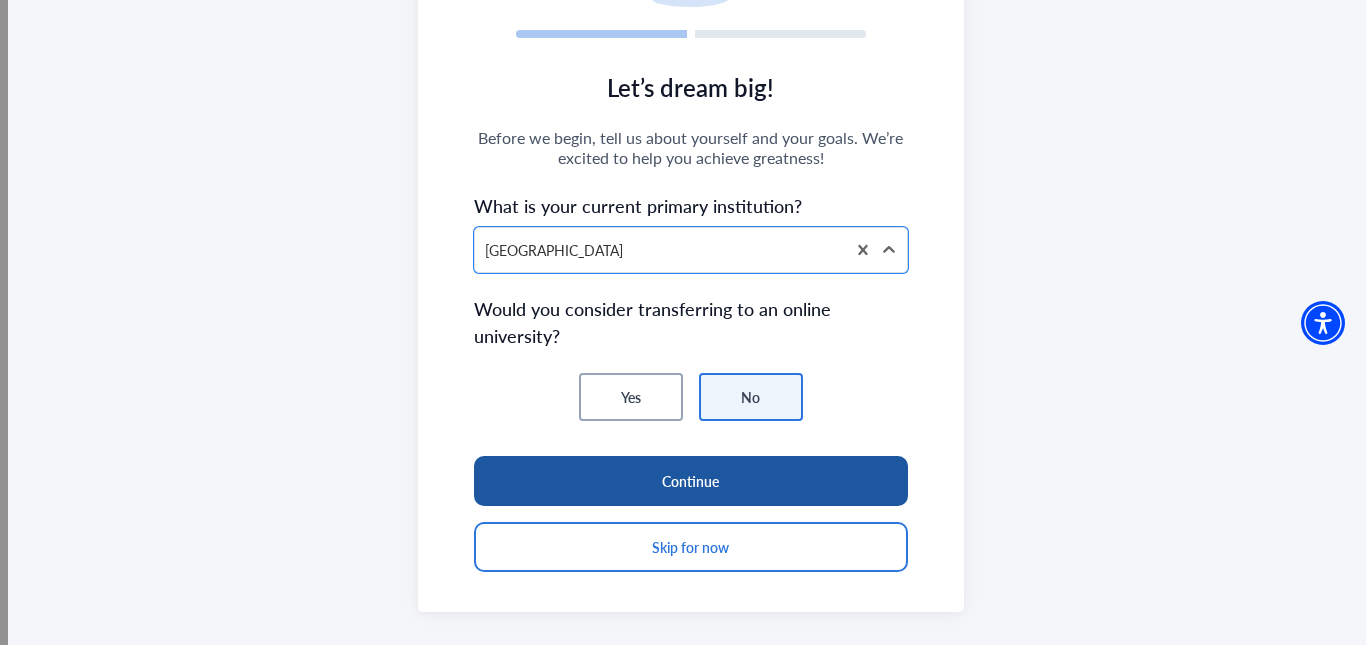 click on "Continue" at bounding box center [691, 481] 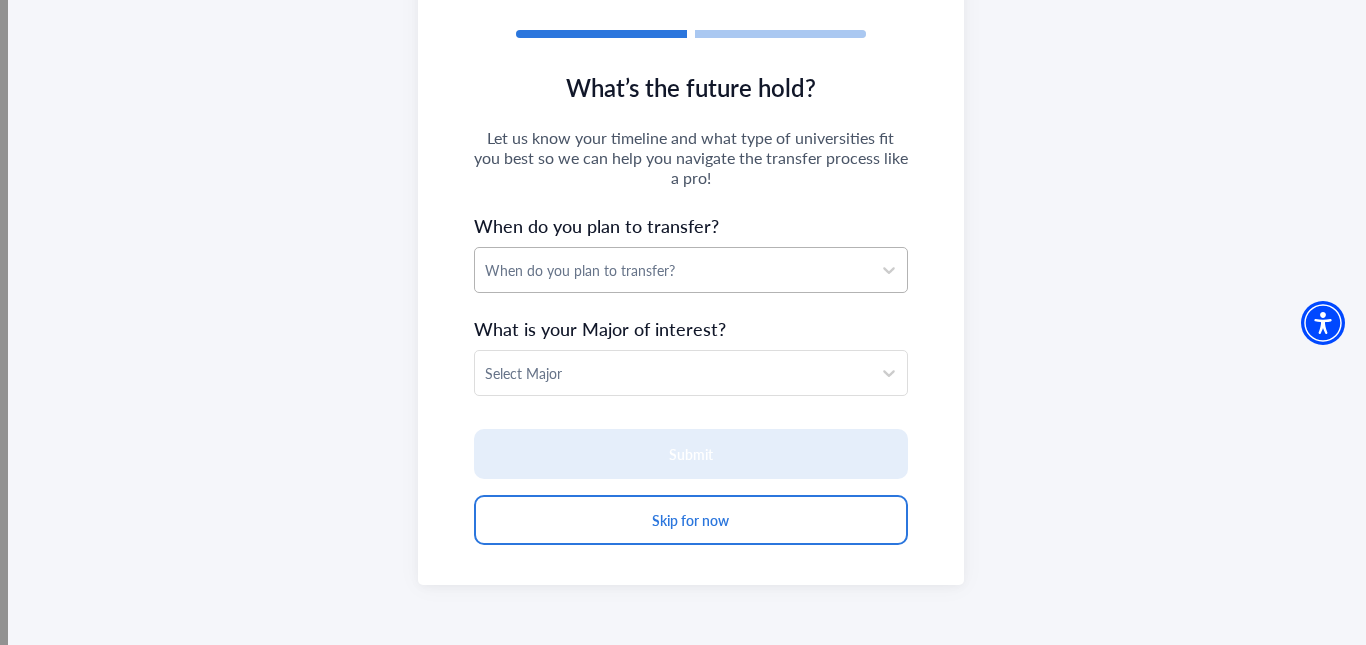 click on "When do you plan to transfer?" at bounding box center (673, 270) 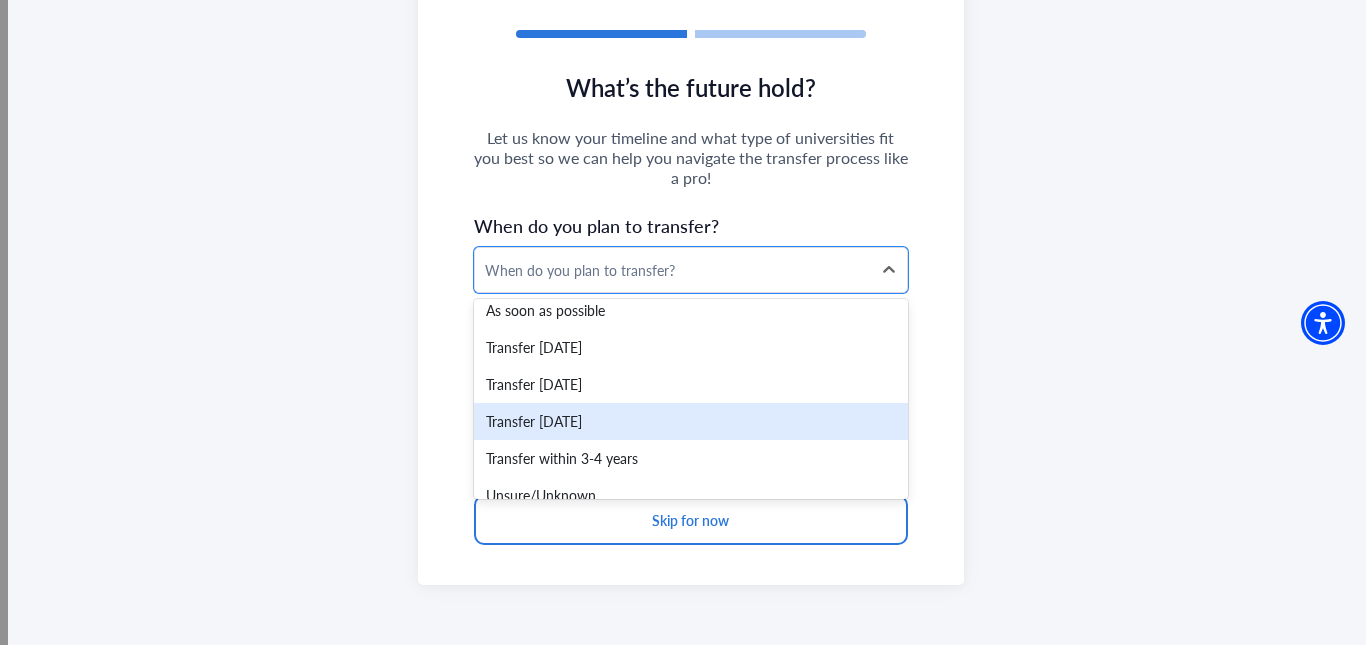 scroll, scrollTop: 0, scrollLeft: 0, axis: both 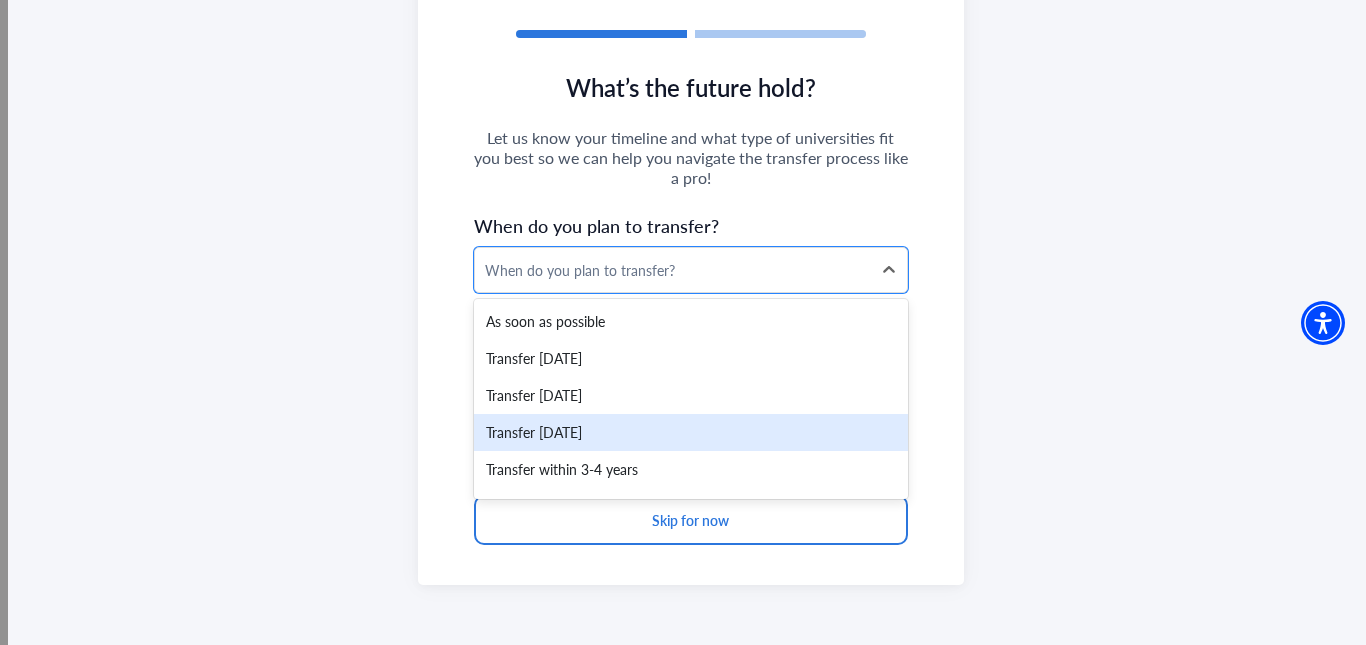 click on "Transfer [DATE]" at bounding box center [691, 432] 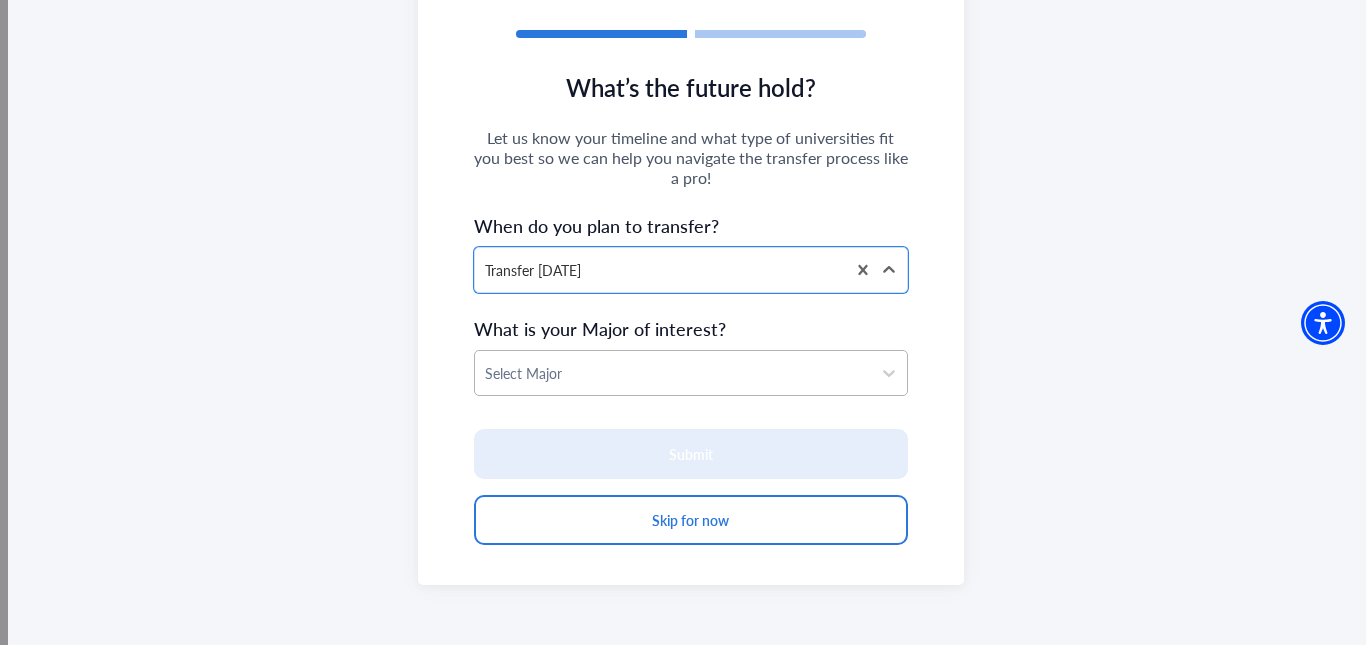 click at bounding box center (673, 373) 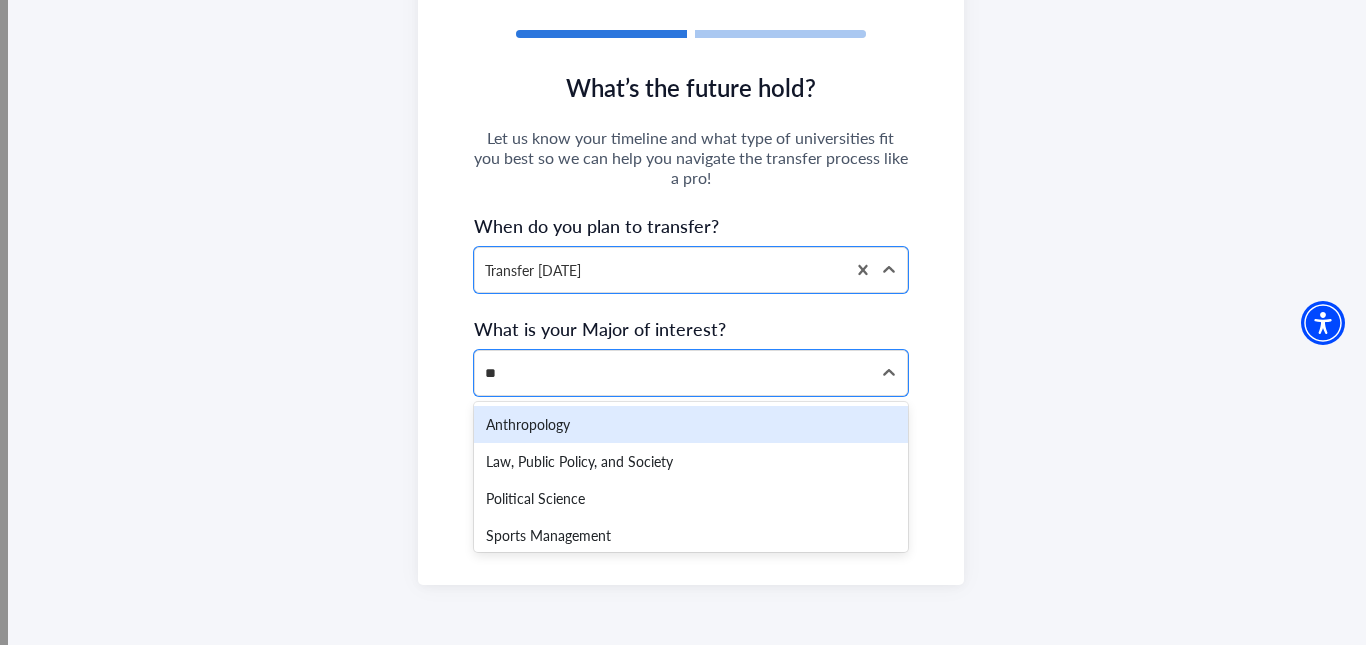 type on "***" 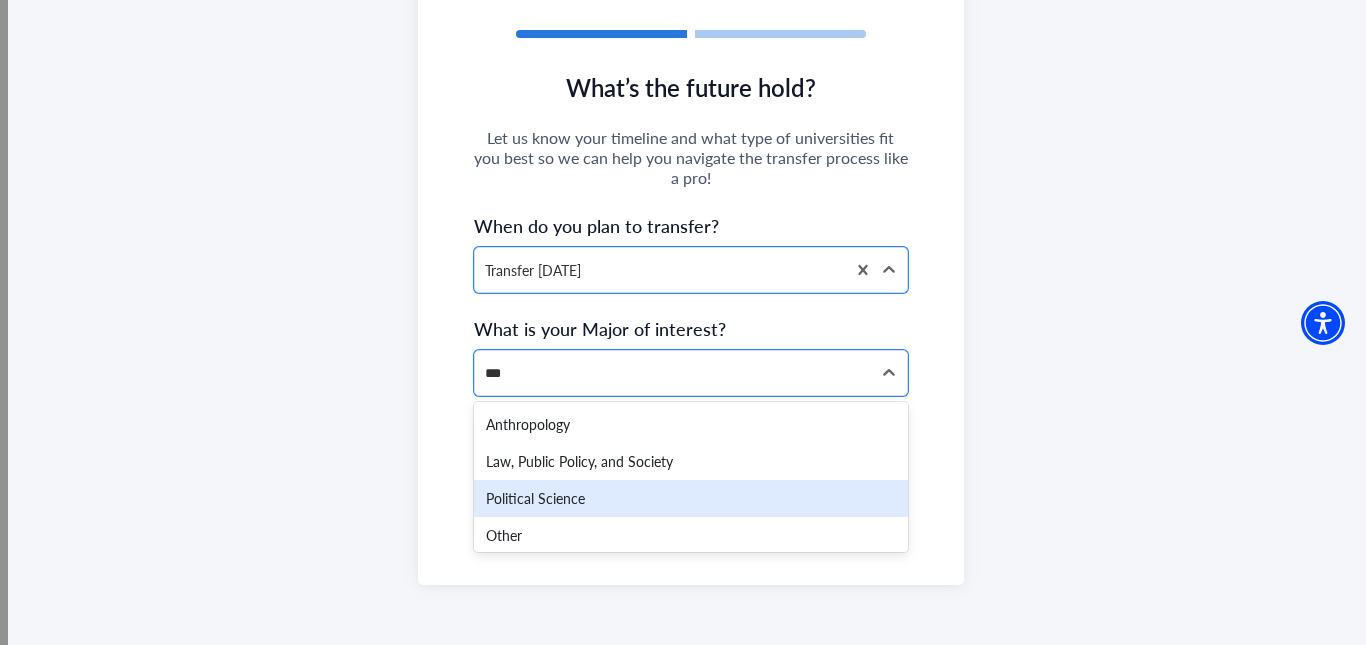 click on "Political Science" at bounding box center (691, 498) 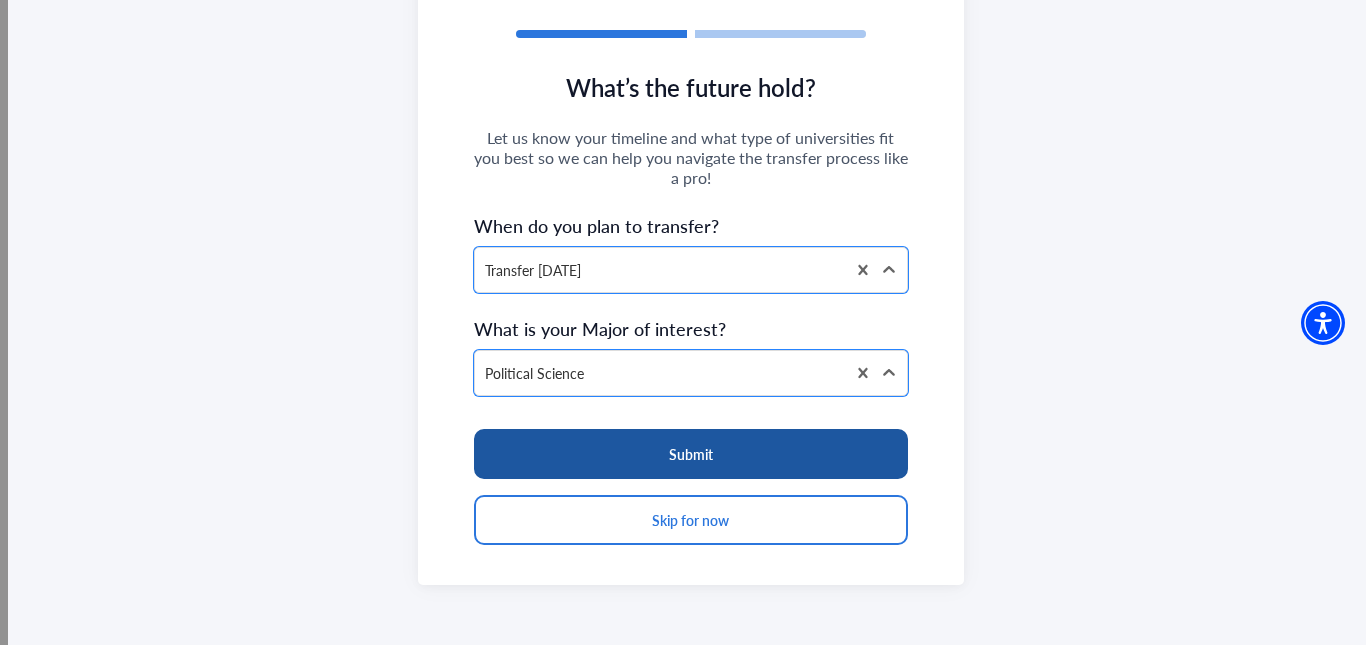 click on "Submit" at bounding box center (691, 454) 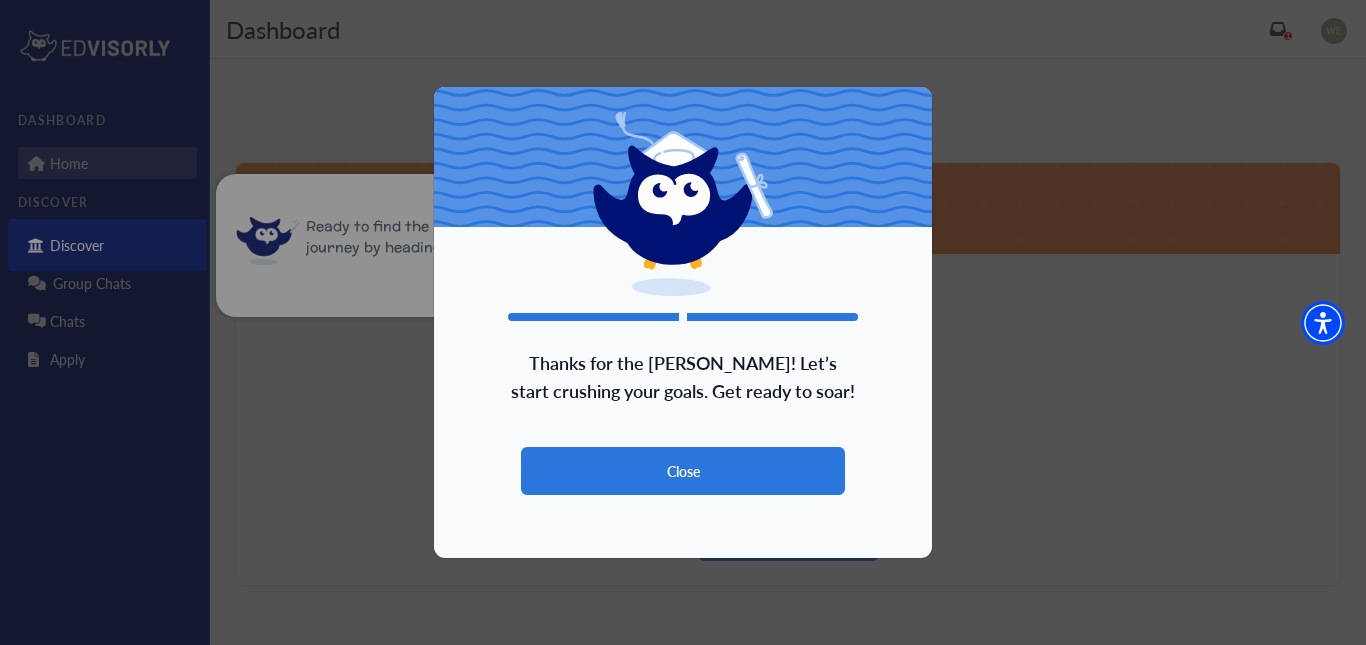 scroll, scrollTop: 48, scrollLeft: 0, axis: vertical 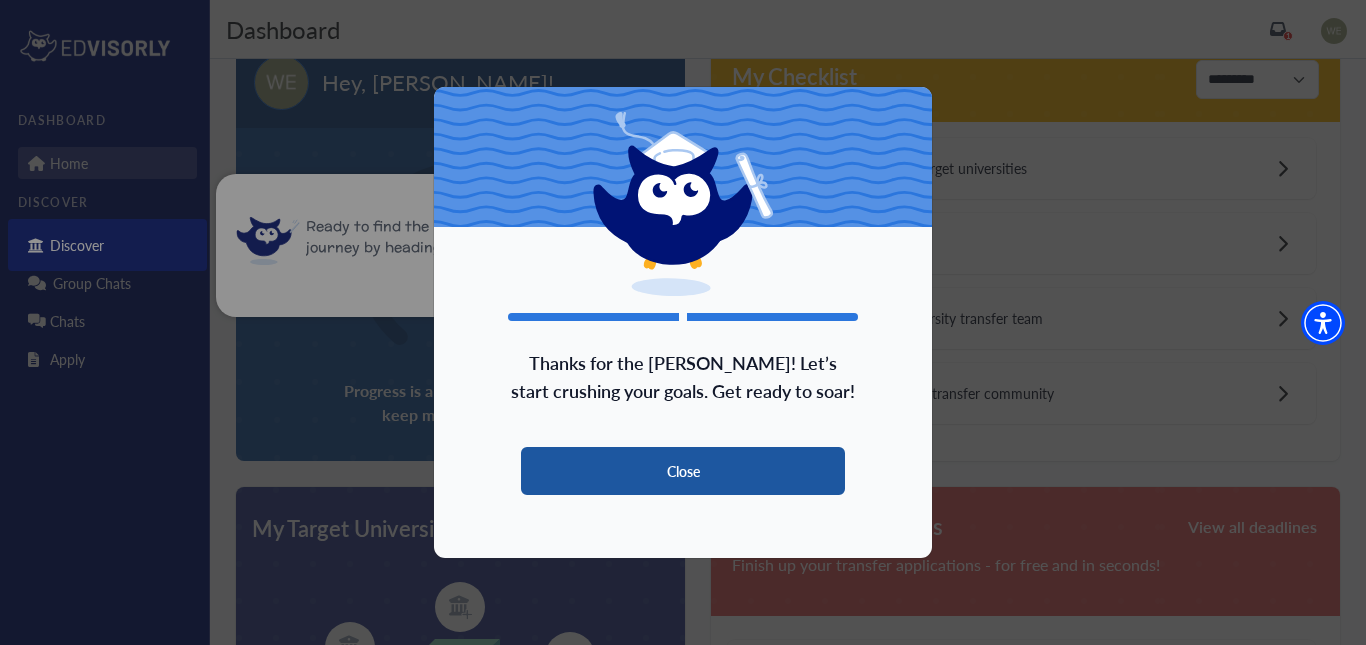 click on "Close" at bounding box center [683, 471] 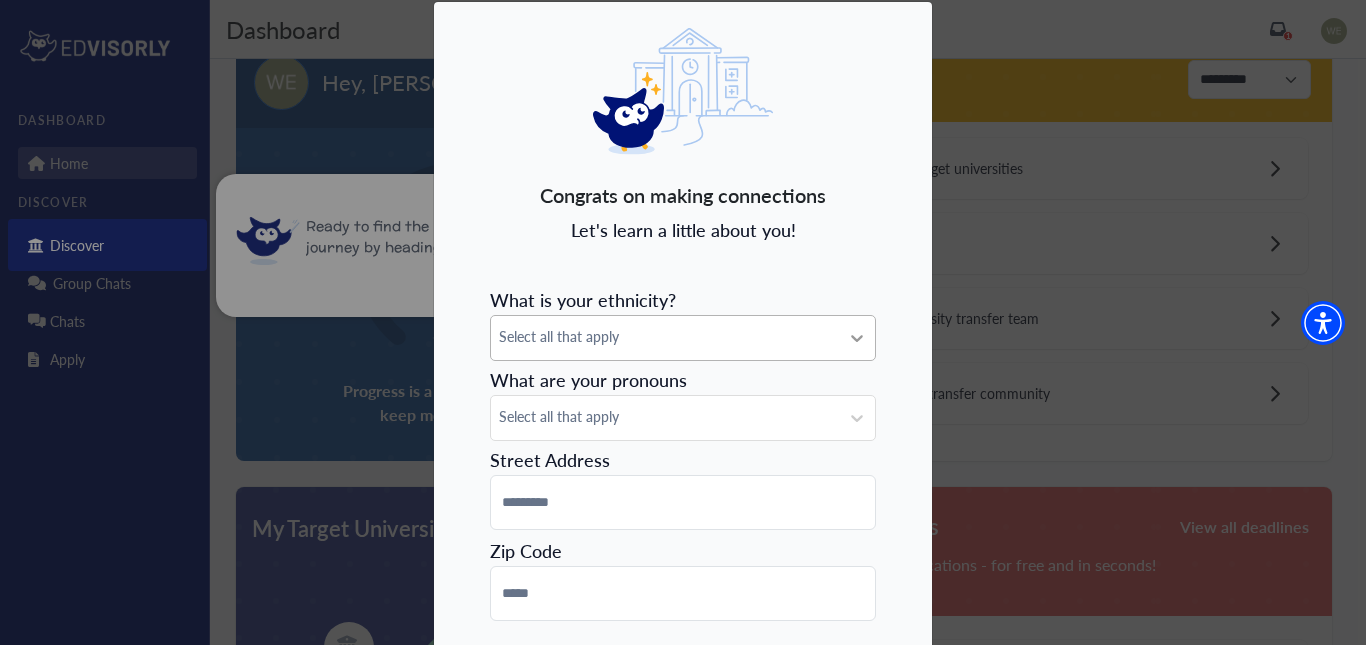 click at bounding box center [857, 338] 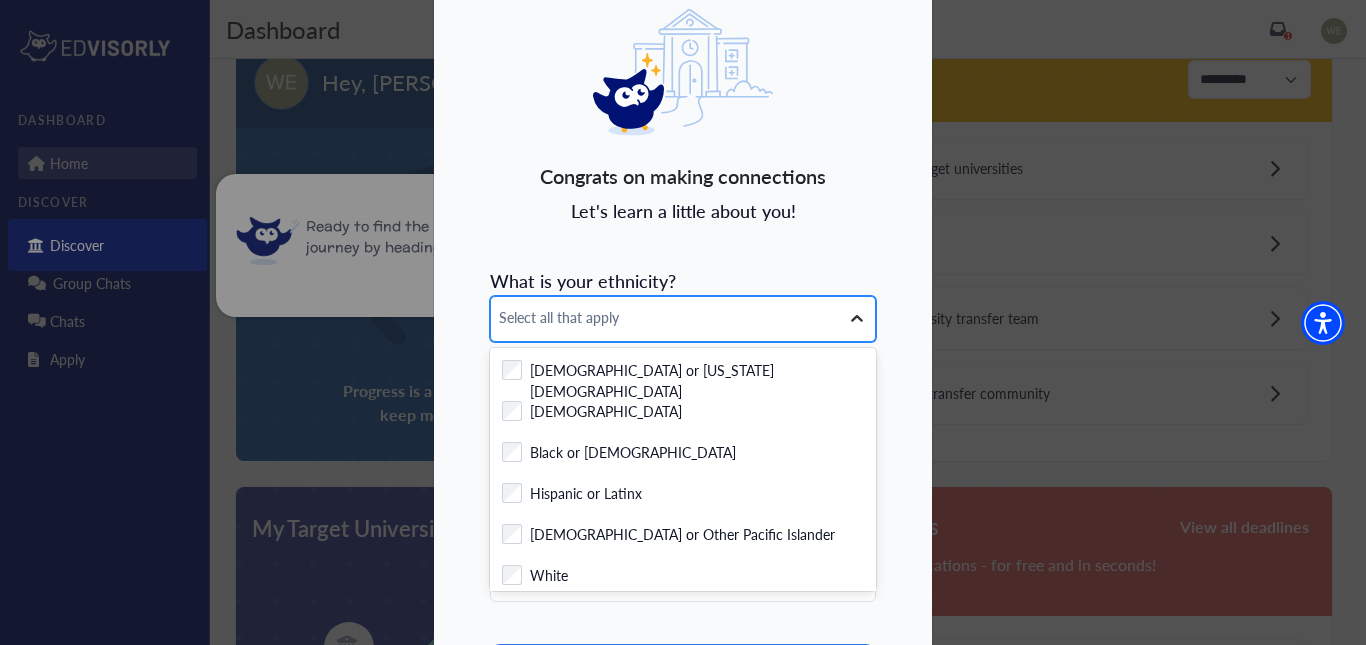 scroll, scrollTop: 52, scrollLeft: 0, axis: vertical 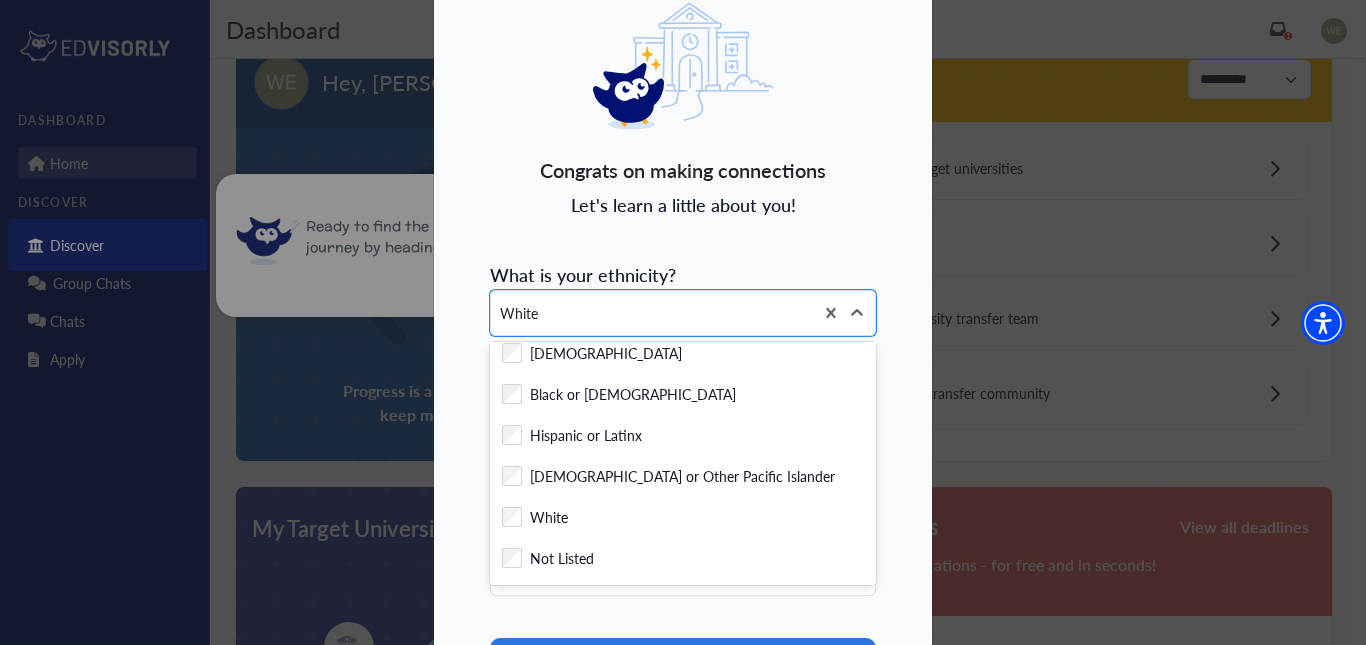 click on "Congrats on making connections Let's learn a little about you! What is your ethnicity? option White, selected. 7 results available. Use Up and Down to choose options, press Enter to select the currently focused option, press Escape to exit the menu, press Tab to select the option and exit the menu. White Checkbox field American Indian or [US_STATE] Native Checkbox field Asian Checkbox field Black or African American Checkbox field Hispanic or Latinx Checkbox field [DEMOGRAPHIC_DATA] or Other Pacific Islander Checkbox field White Checkbox field Not Listed What are your pronouns Select all that apply Street Address Zip Code Continue Skip" at bounding box center (683, 392) 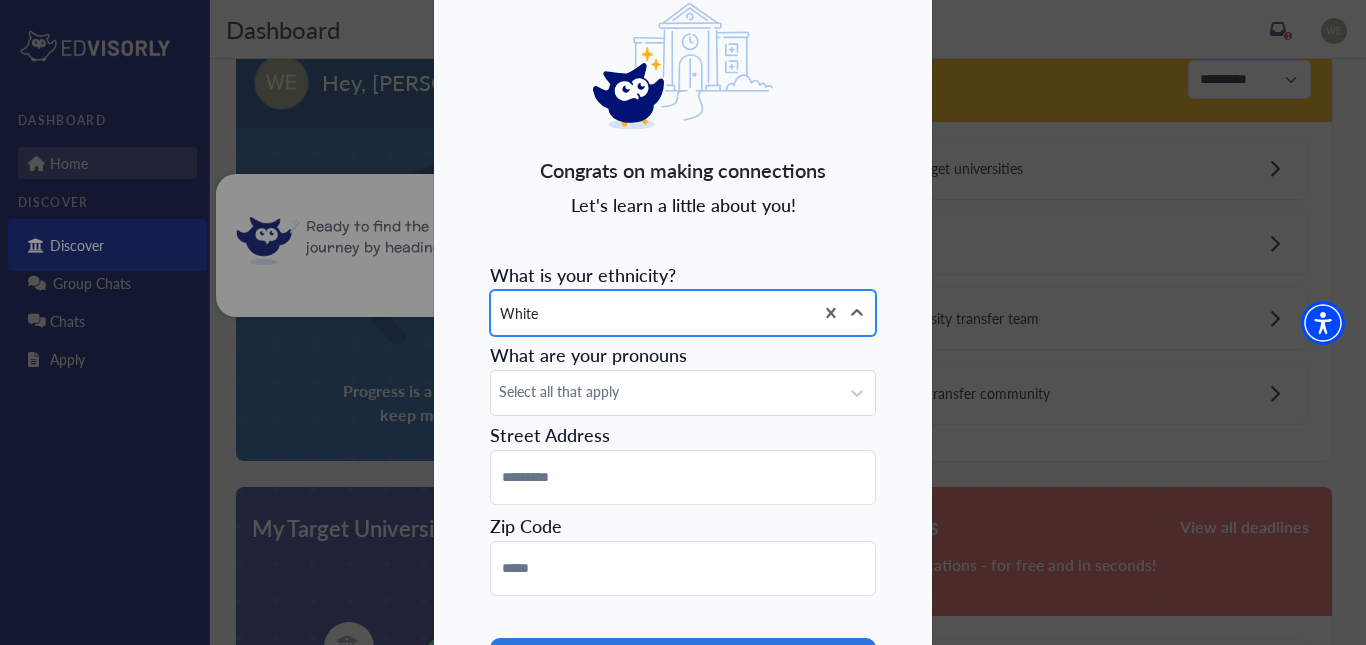 click on "White" at bounding box center [652, 313] 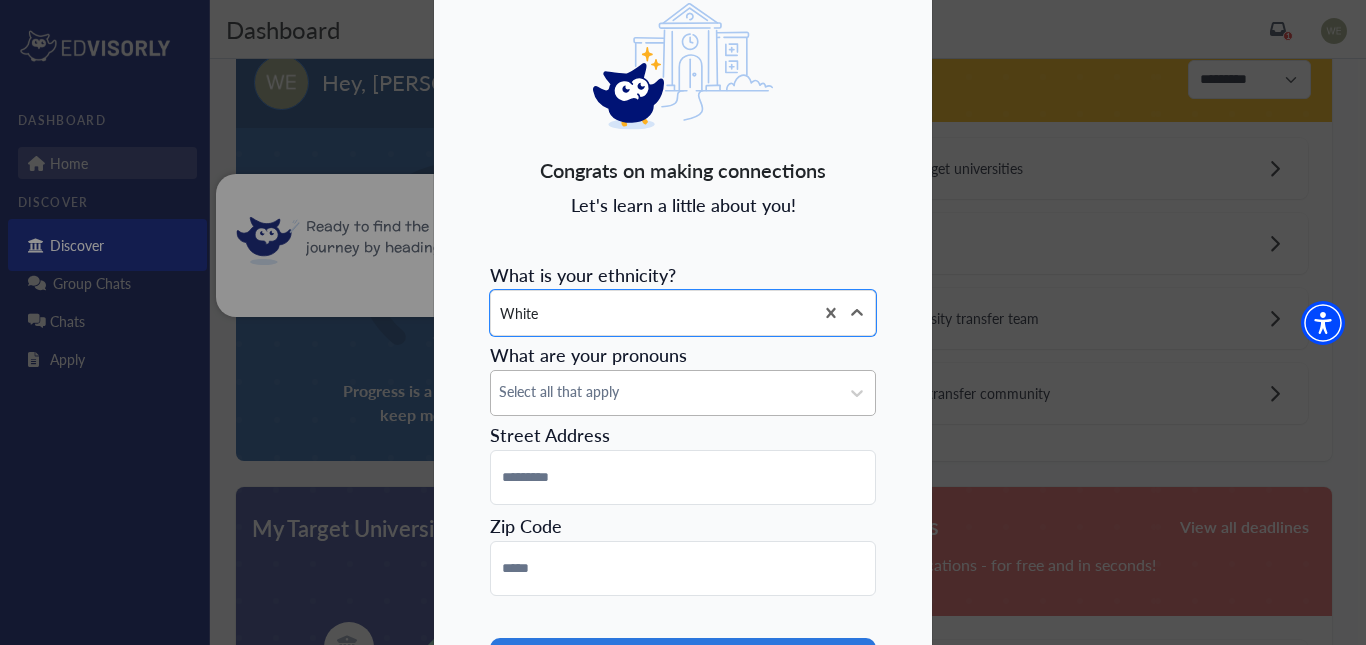 click on "Select all that apply" at bounding box center (665, 391) 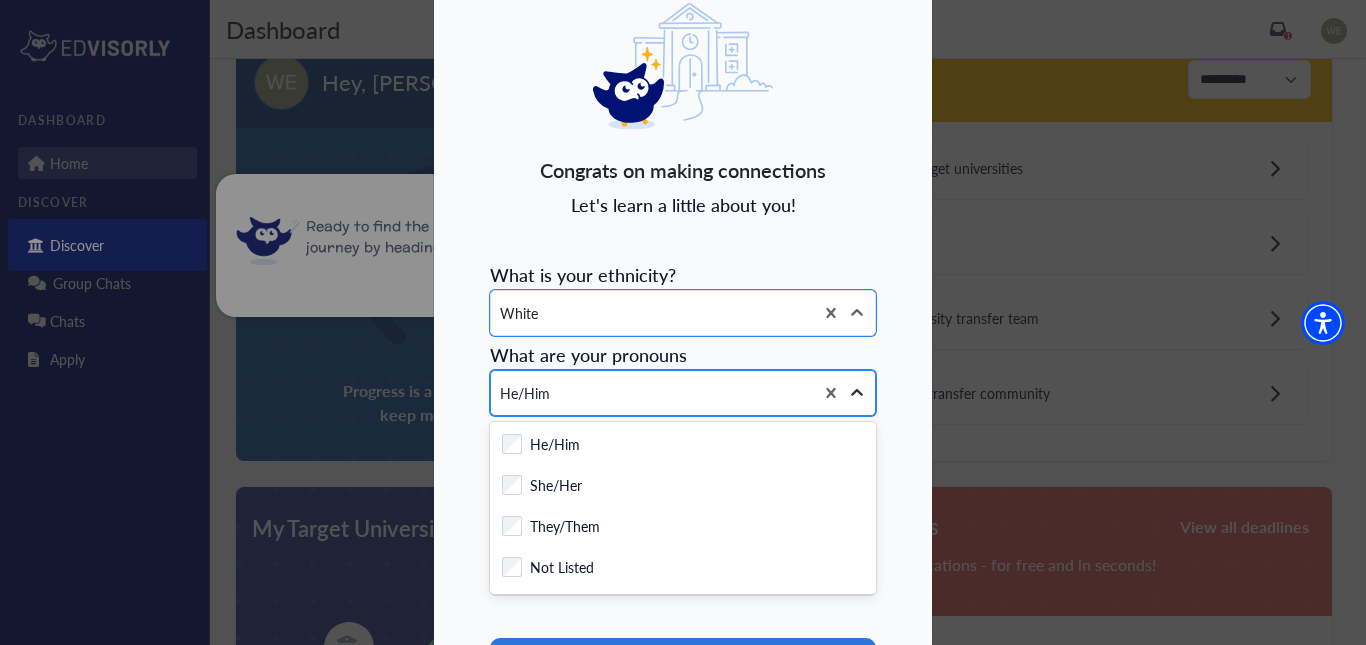 click 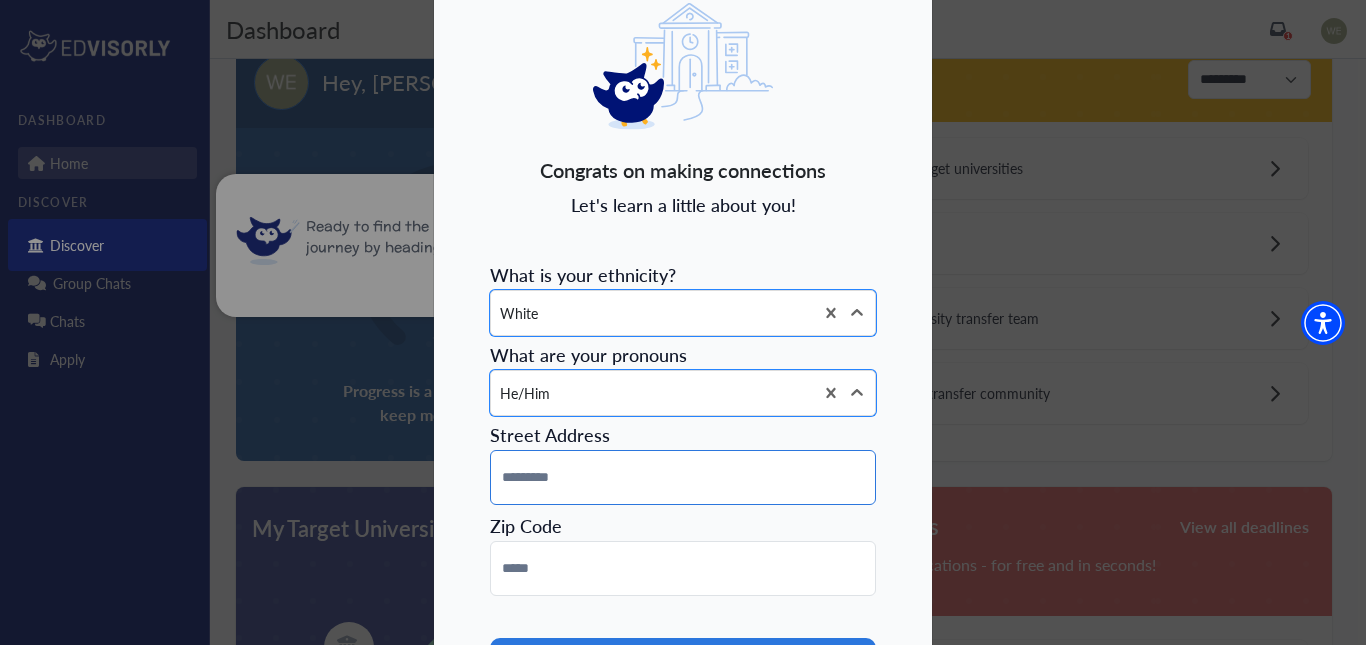 click at bounding box center (683, 477) 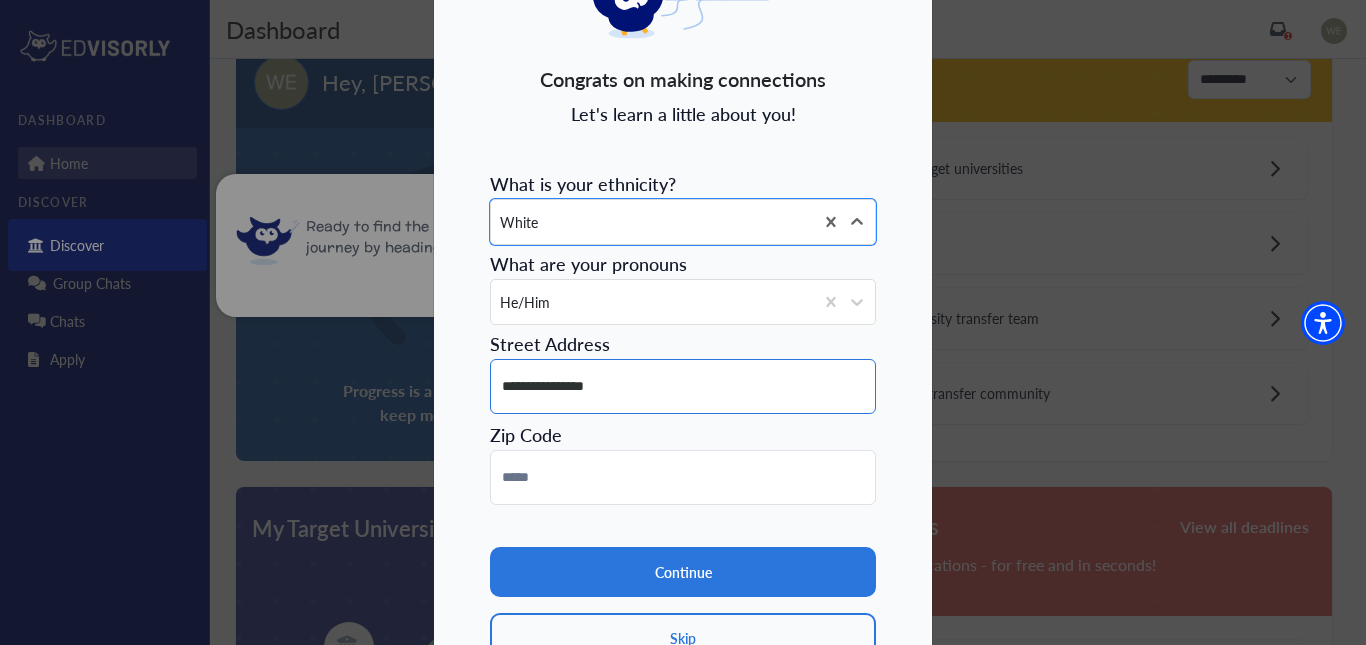 scroll, scrollTop: 144, scrollLeft: 0, axis: vertical 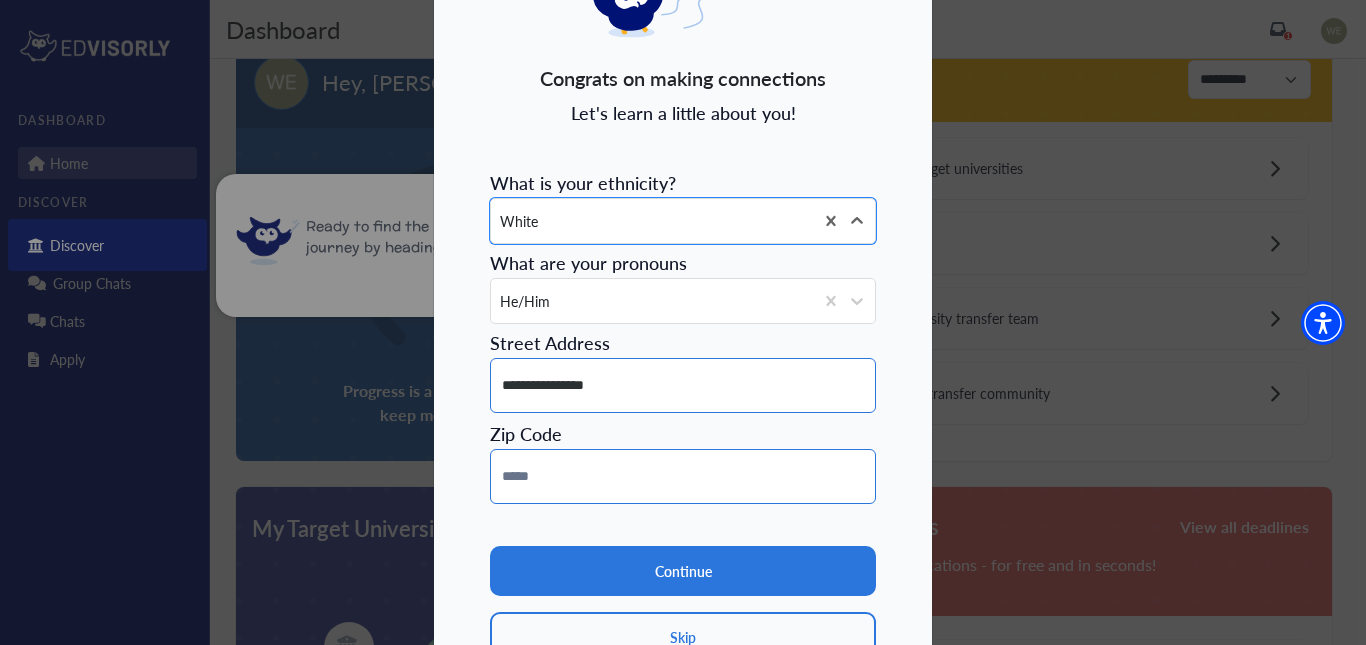 type on "**********" 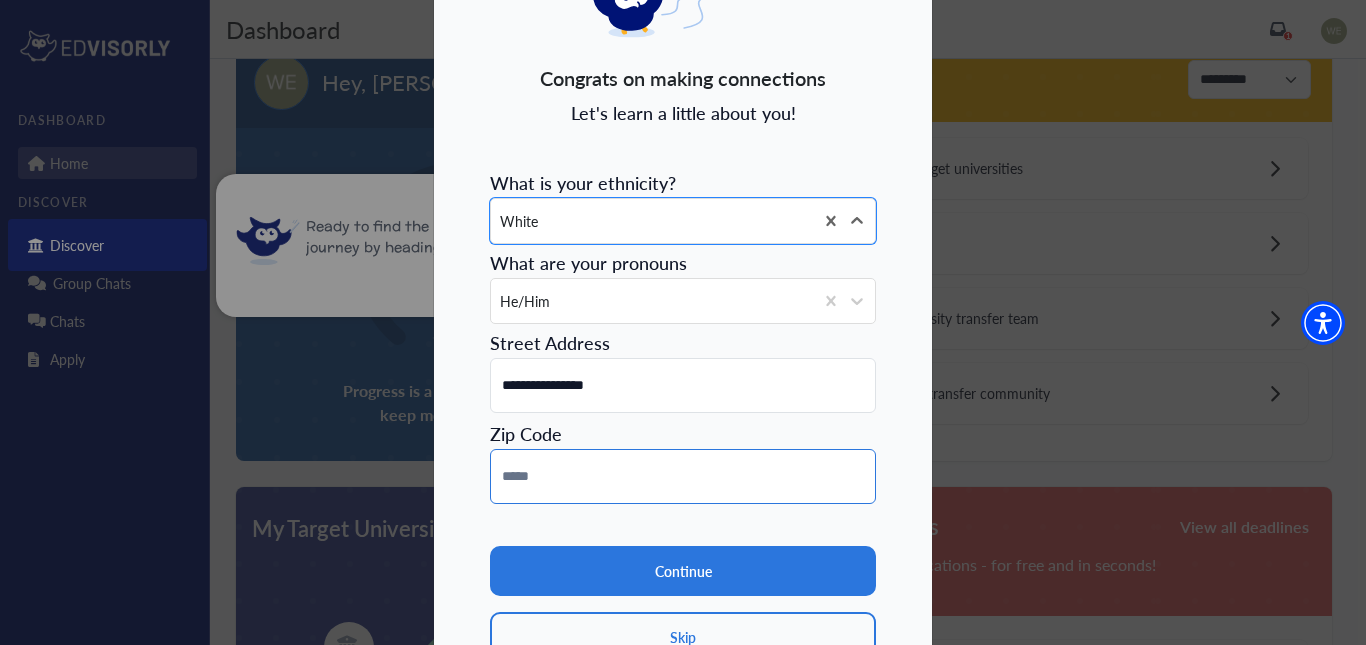 click at bounding box center (683, 476) 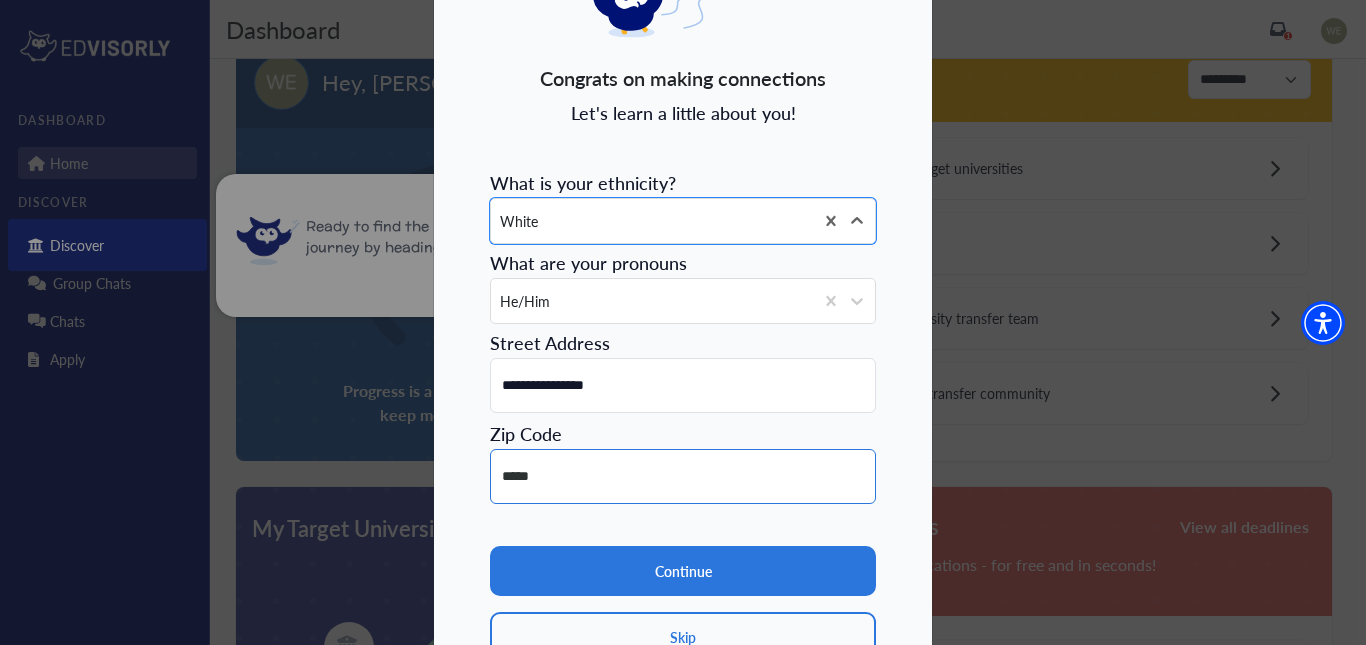 type on "*****" 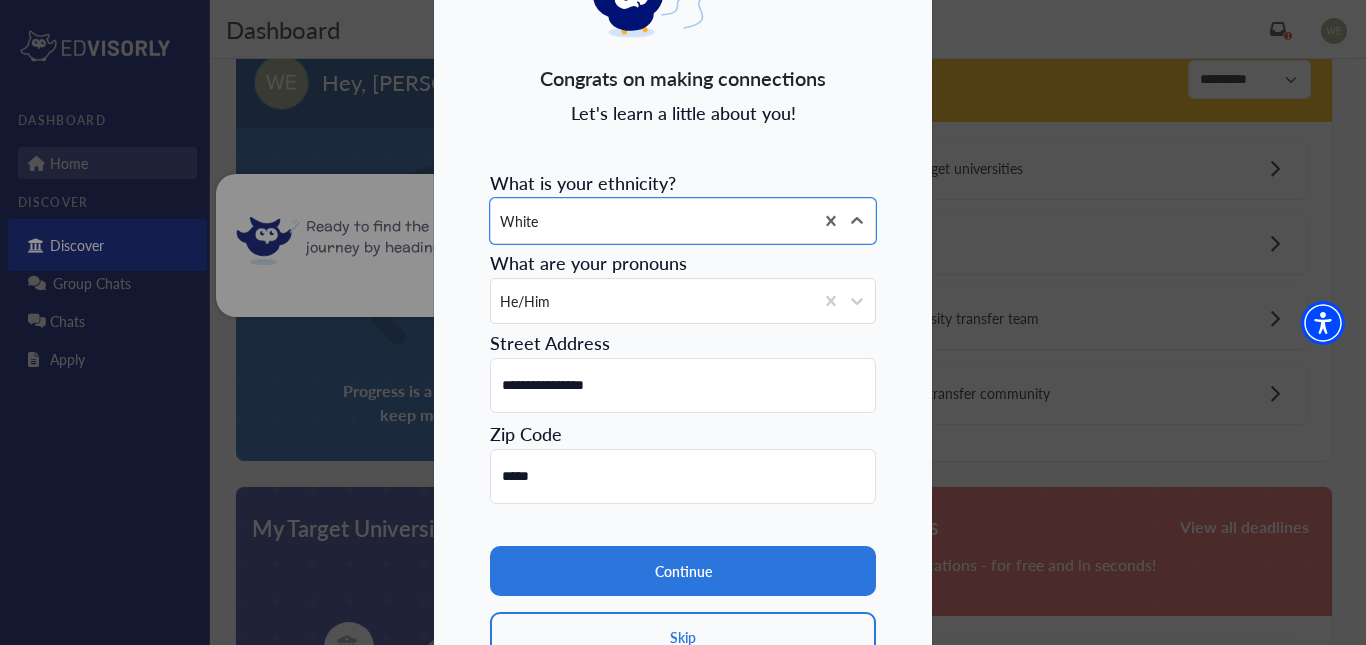 click on "**********" at bounding box center [683, 300] 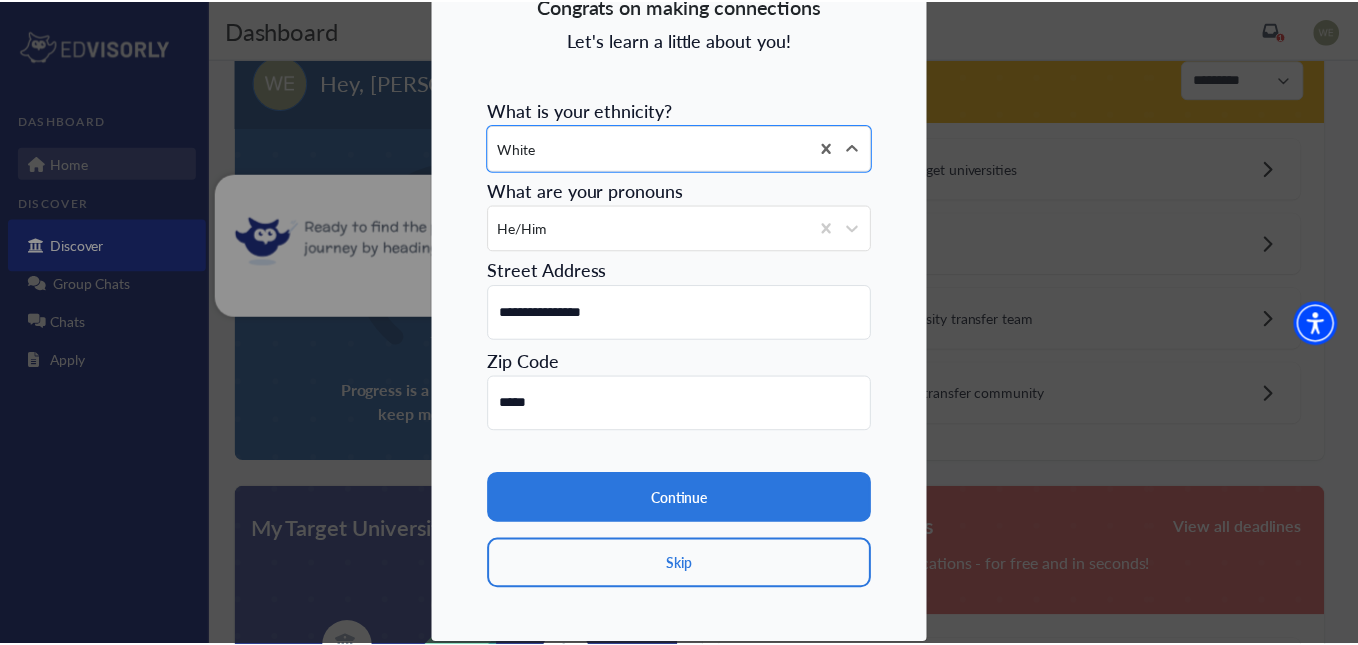 scroll, scrollTop: 244, scrollLeft: 0, axis: vertical 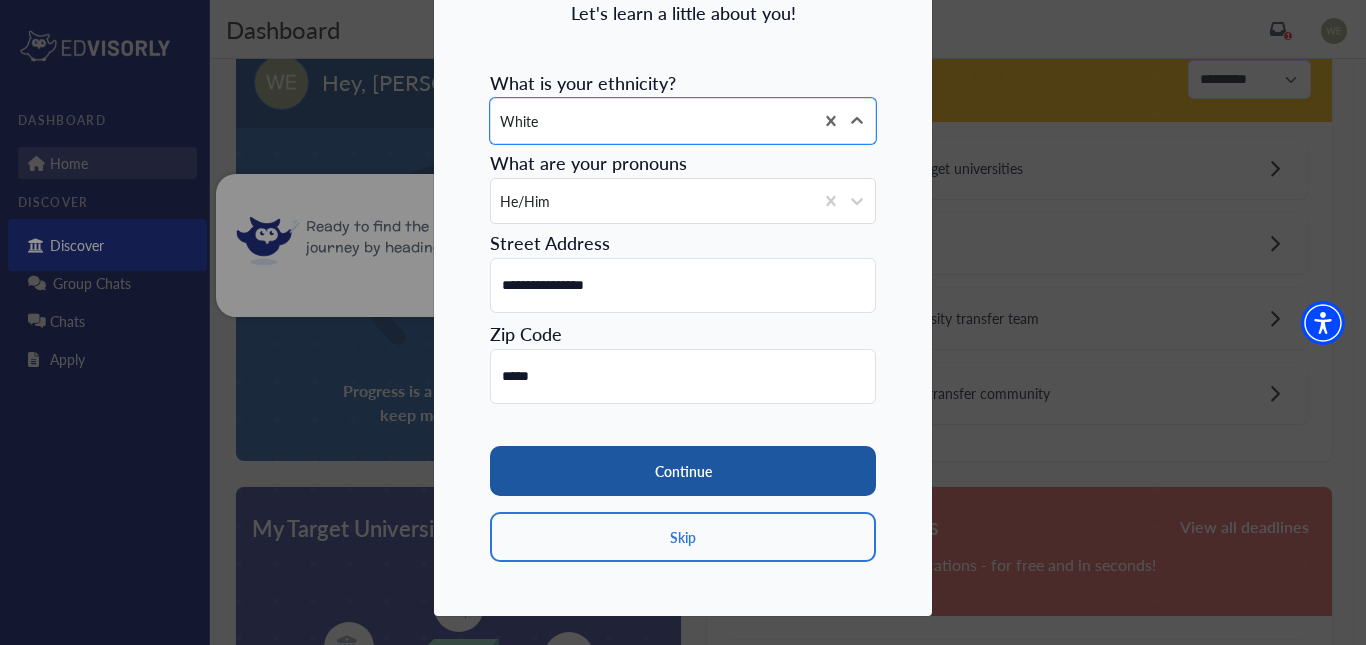 click on "Continue" at bounding box center [683, 471] 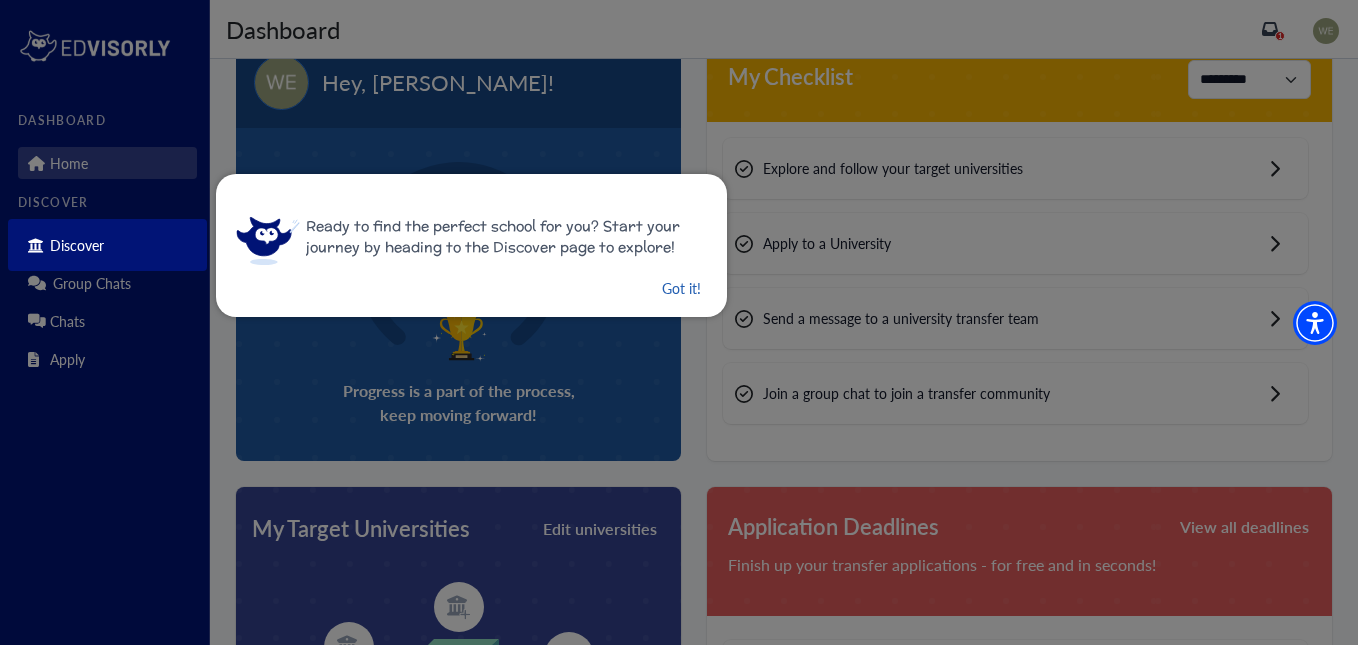 click on "Got it!" at bounding box center [681, 288] 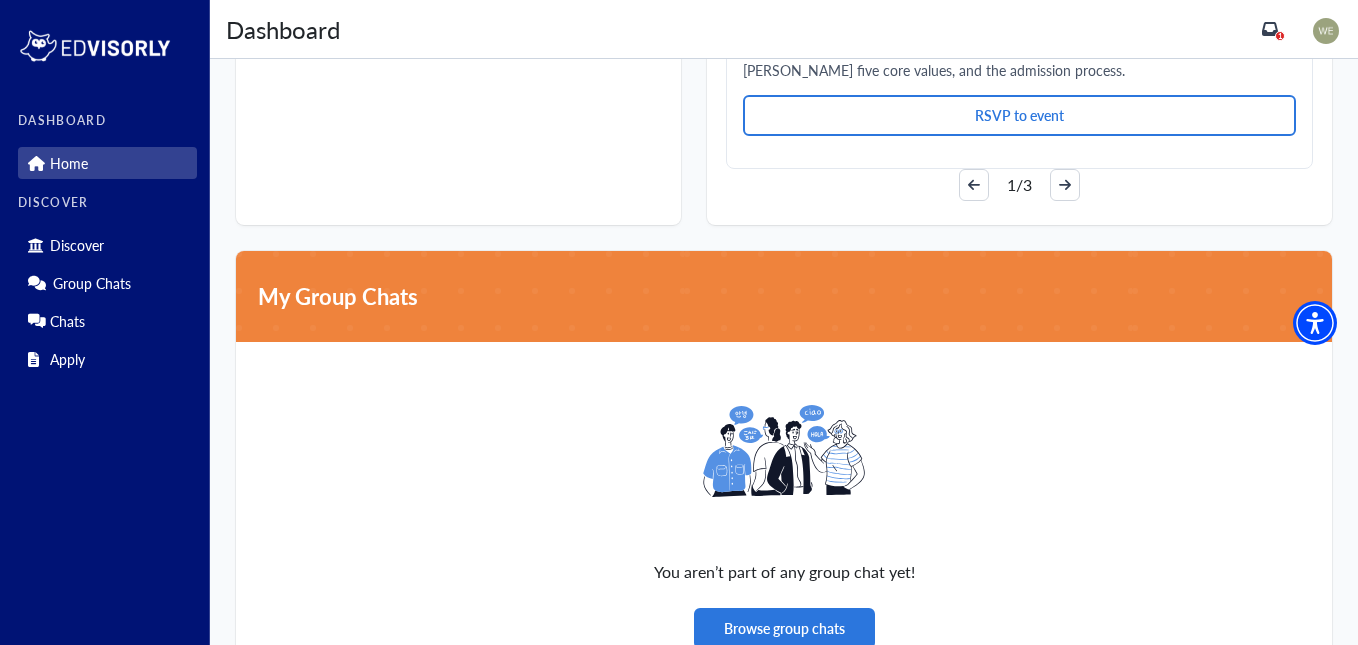 scroll, scrollTop: 1591, scrollLeft: 0, axis: vertical 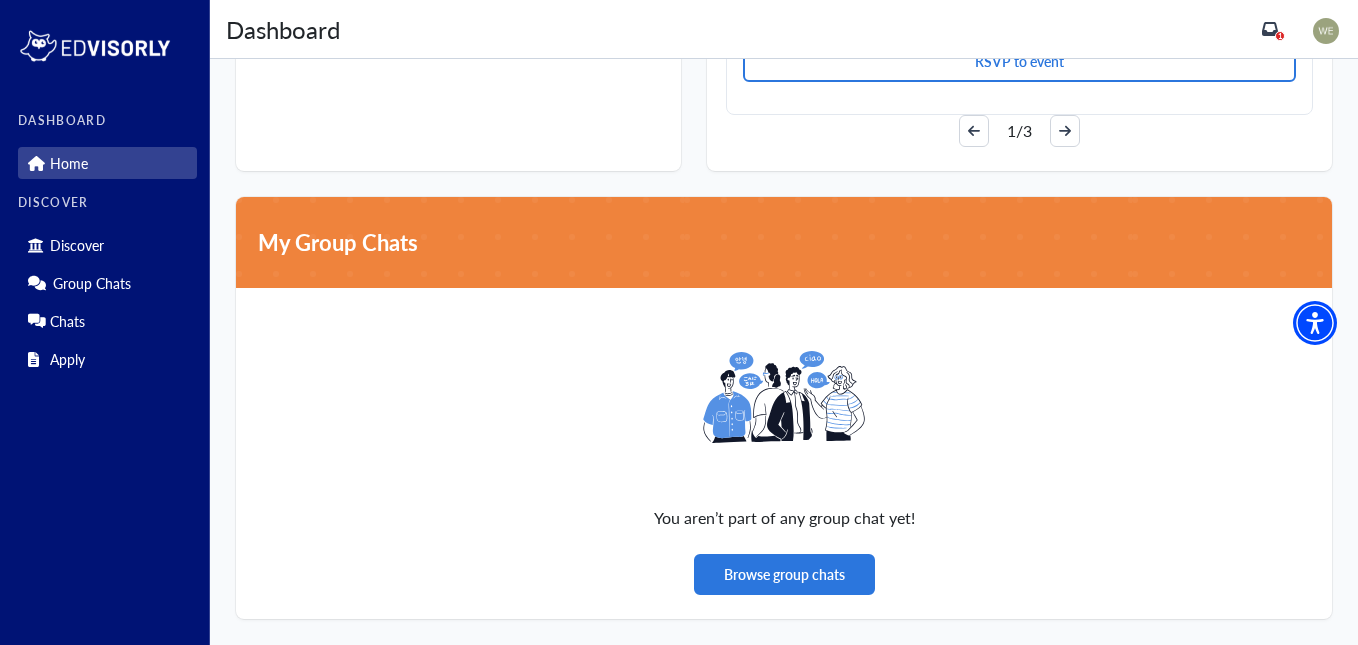 click on "Home" at bounding box center (107, 163) 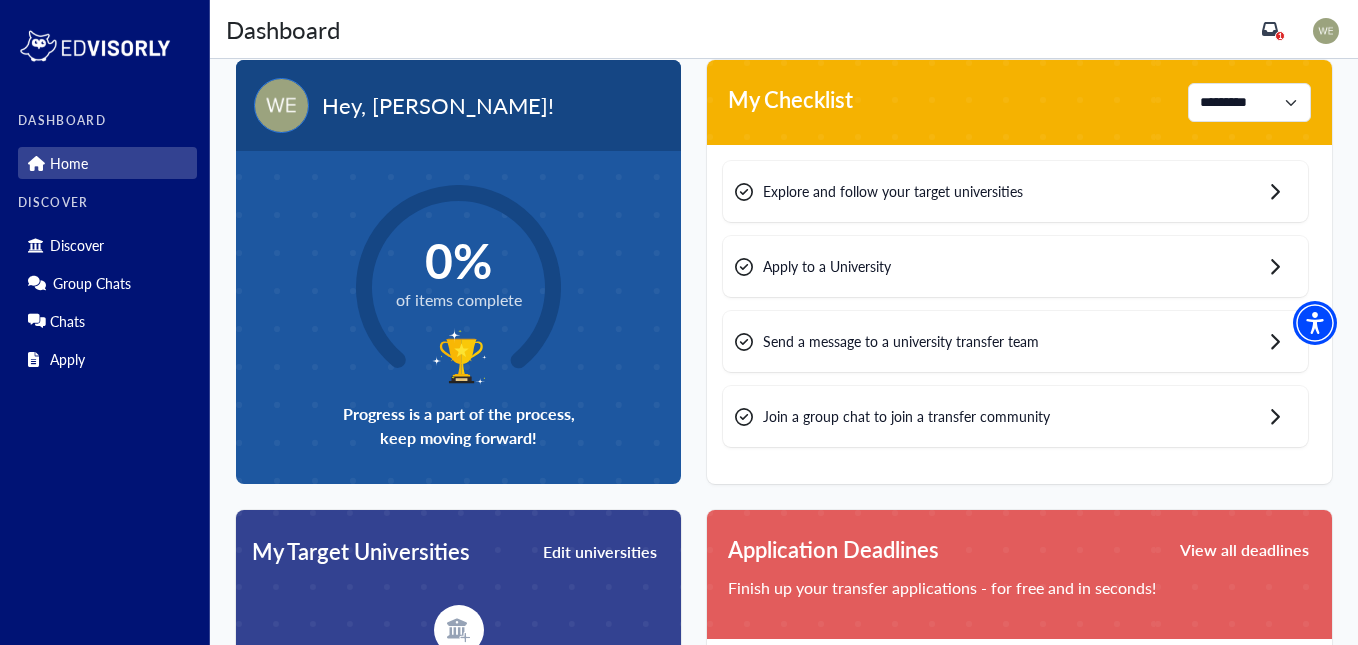 scroll, scrollTop: 0, scrollLeft: 0, axis: both 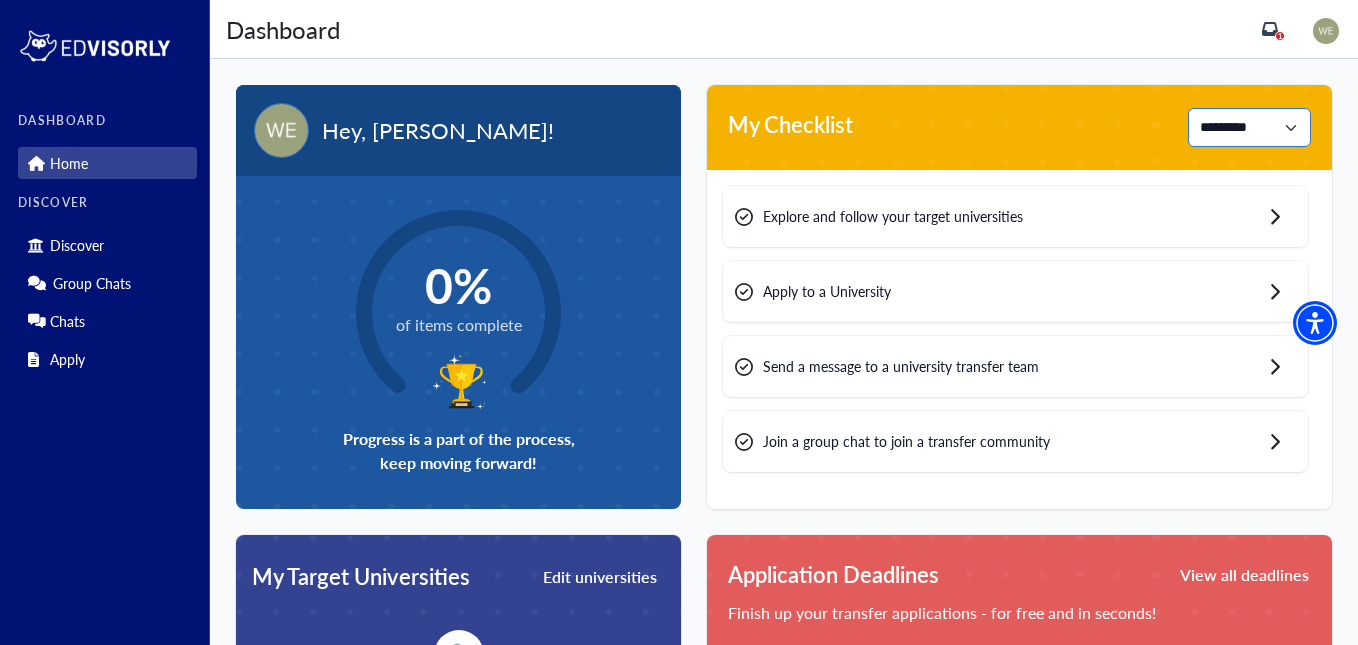 click on "**********" at bounding box center (1249, 127) 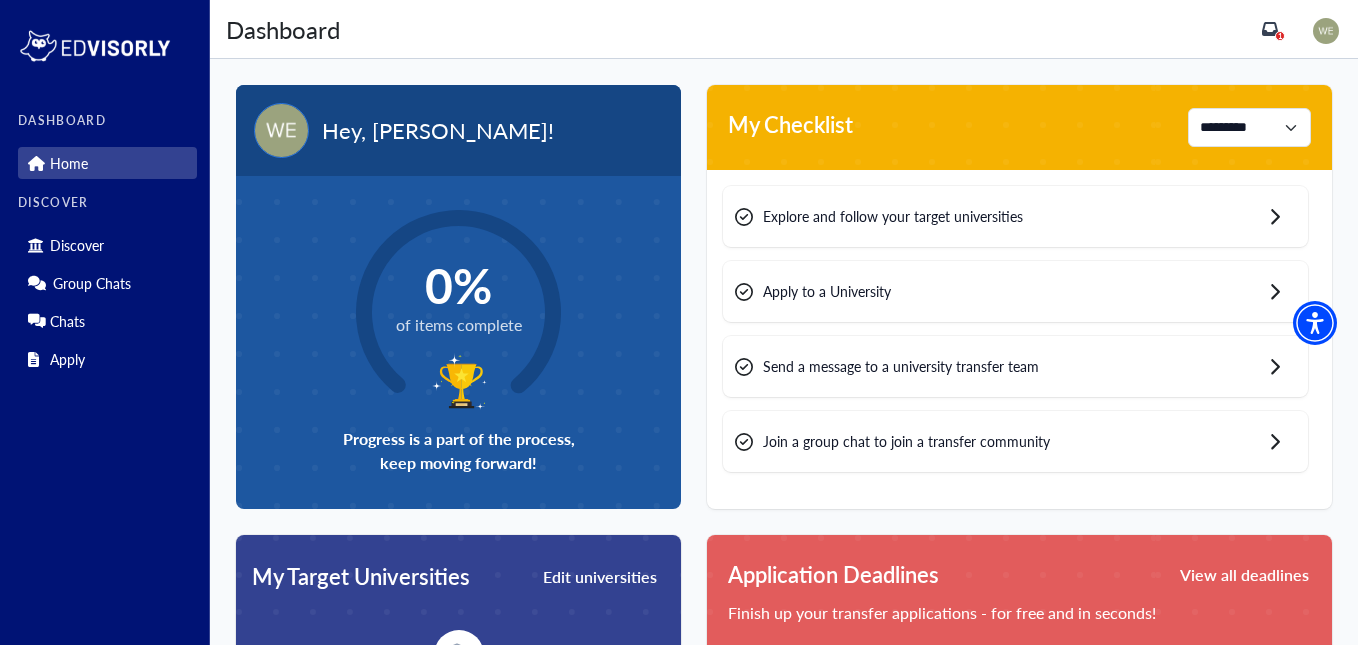 click on "Explore and follow your target universities" at bounding box center [893, 216] 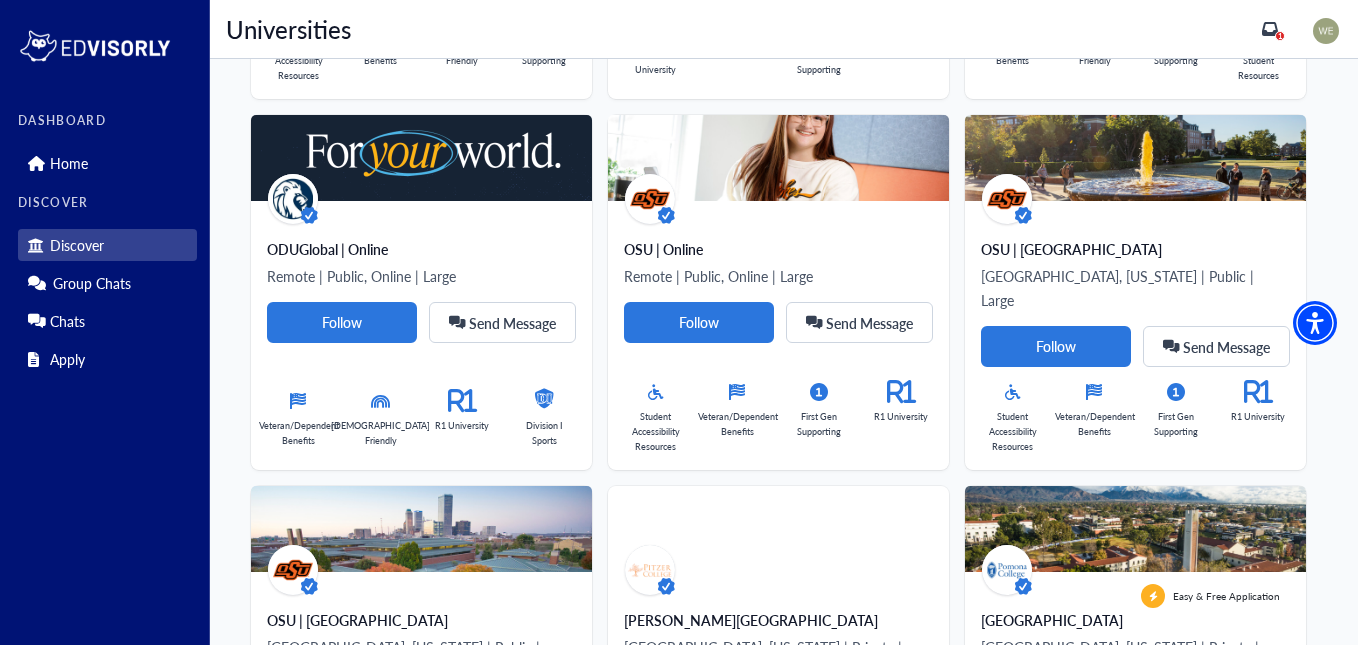 scroll, scrollTop: 0, scrollLeft: 0, axis: both 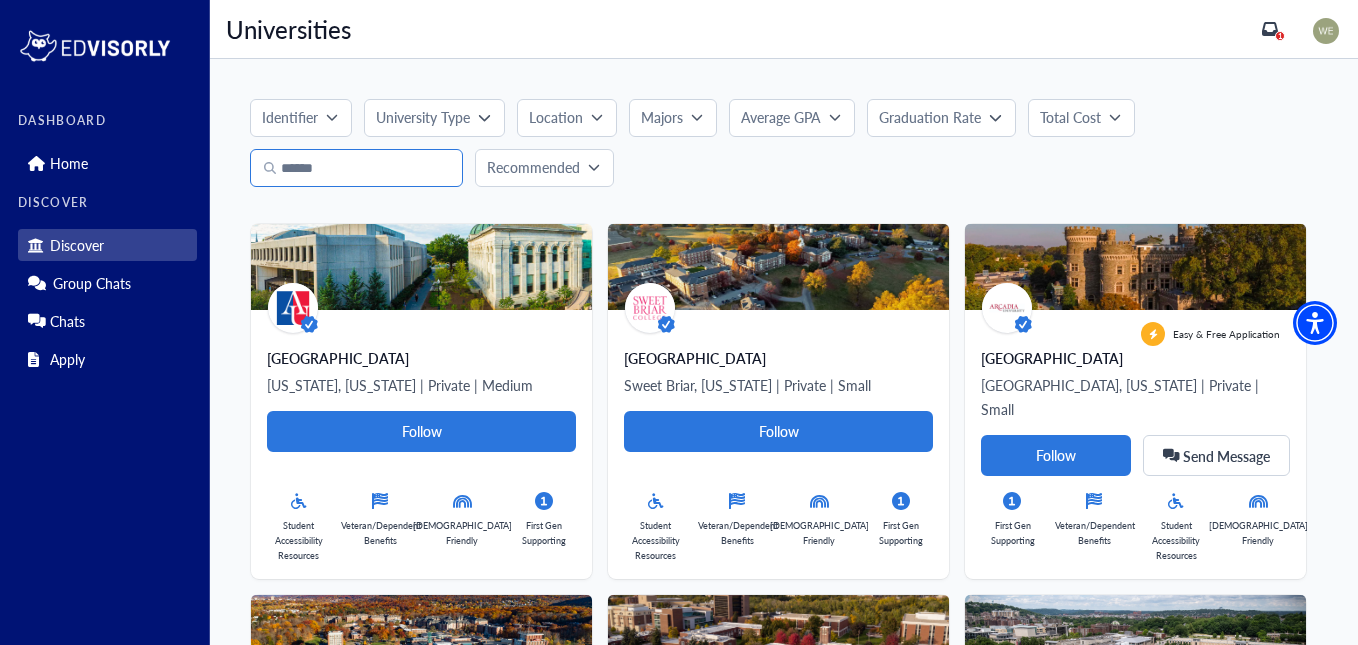 click at bounding box center (356, 168) 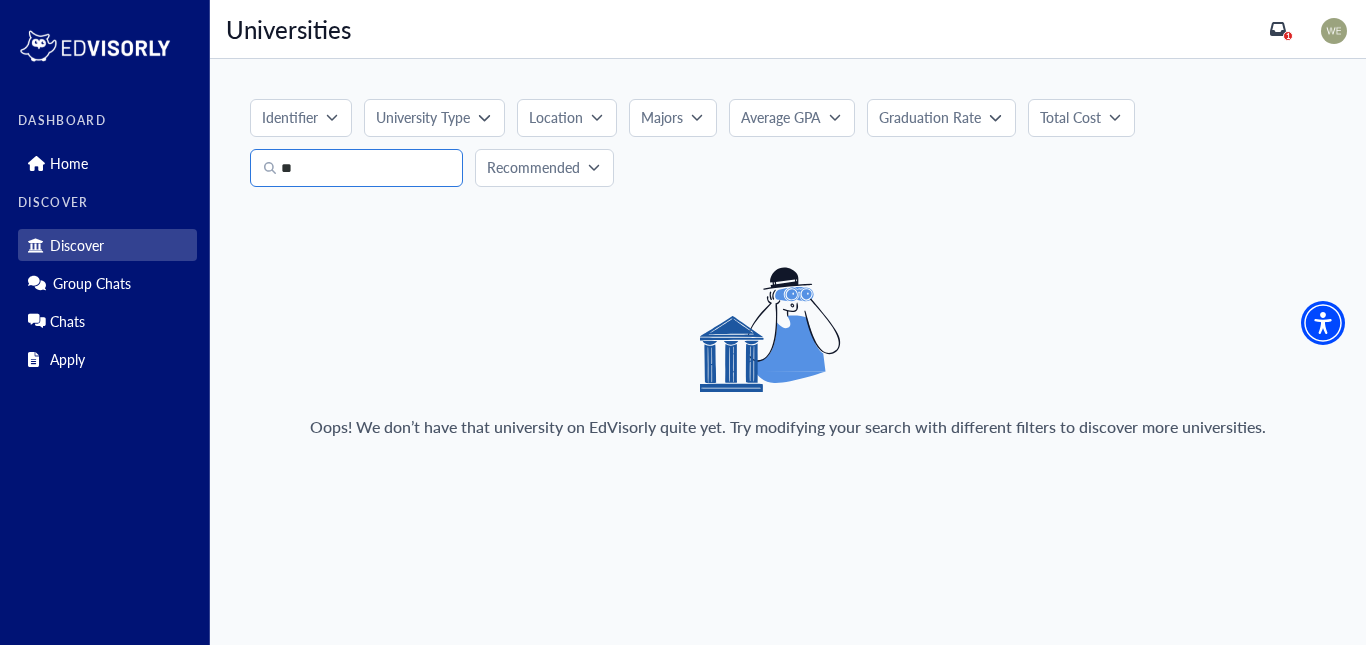 type on "*" 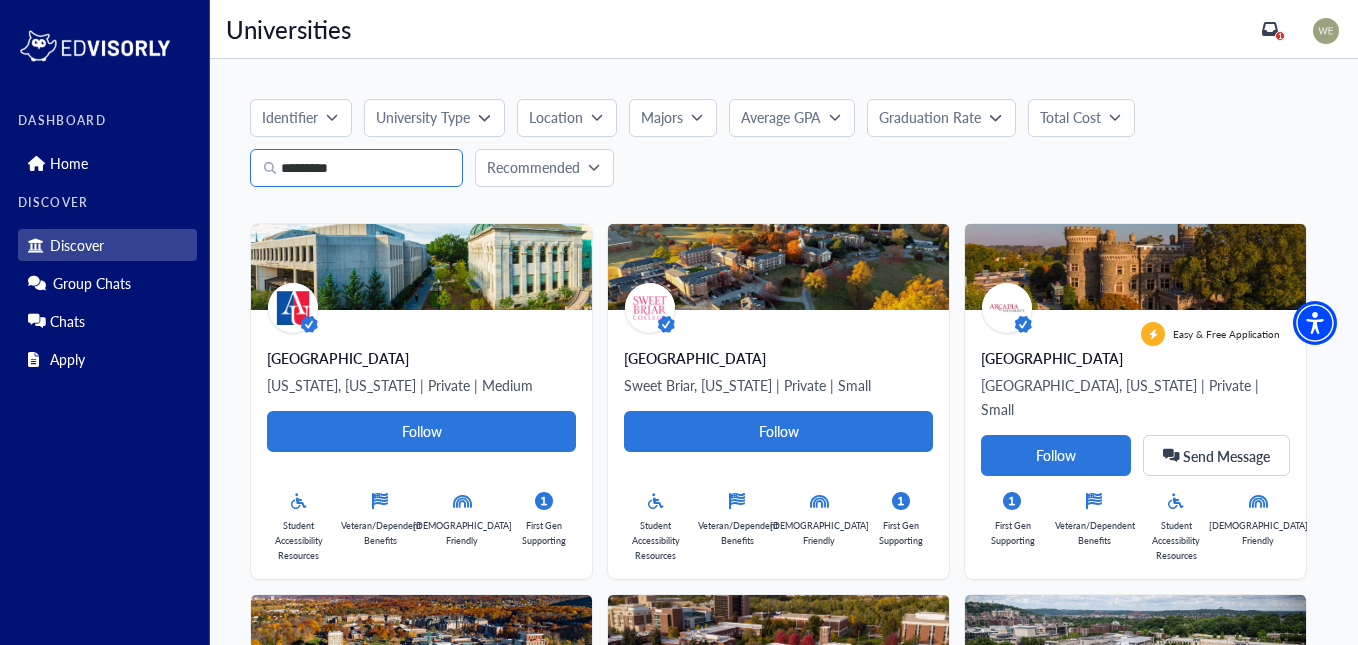 type on "*********" 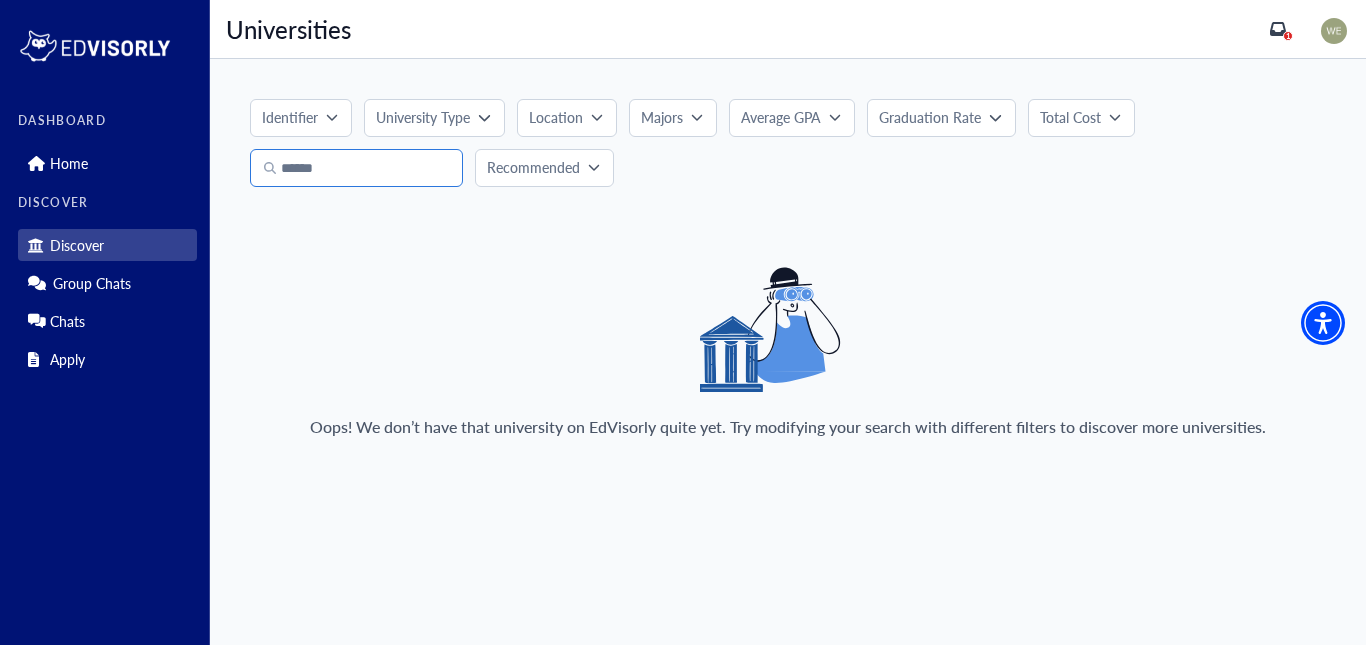 type 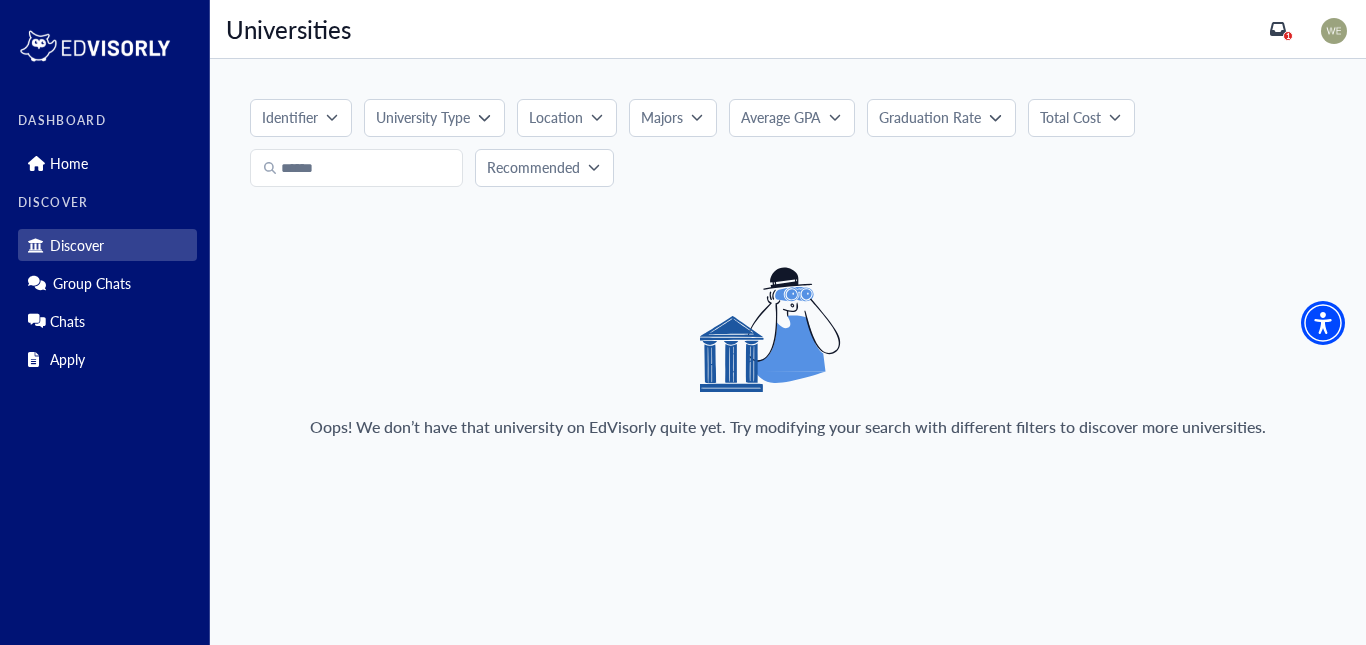 click on "Identifier University Type Location Majors Average GPA Graduation Rate Total Cost Recommended Oops! We don’t have that university on EdVisorly quite yet. Try modifying your search with different filters to discover more universities." at bounding box center (788, 277) 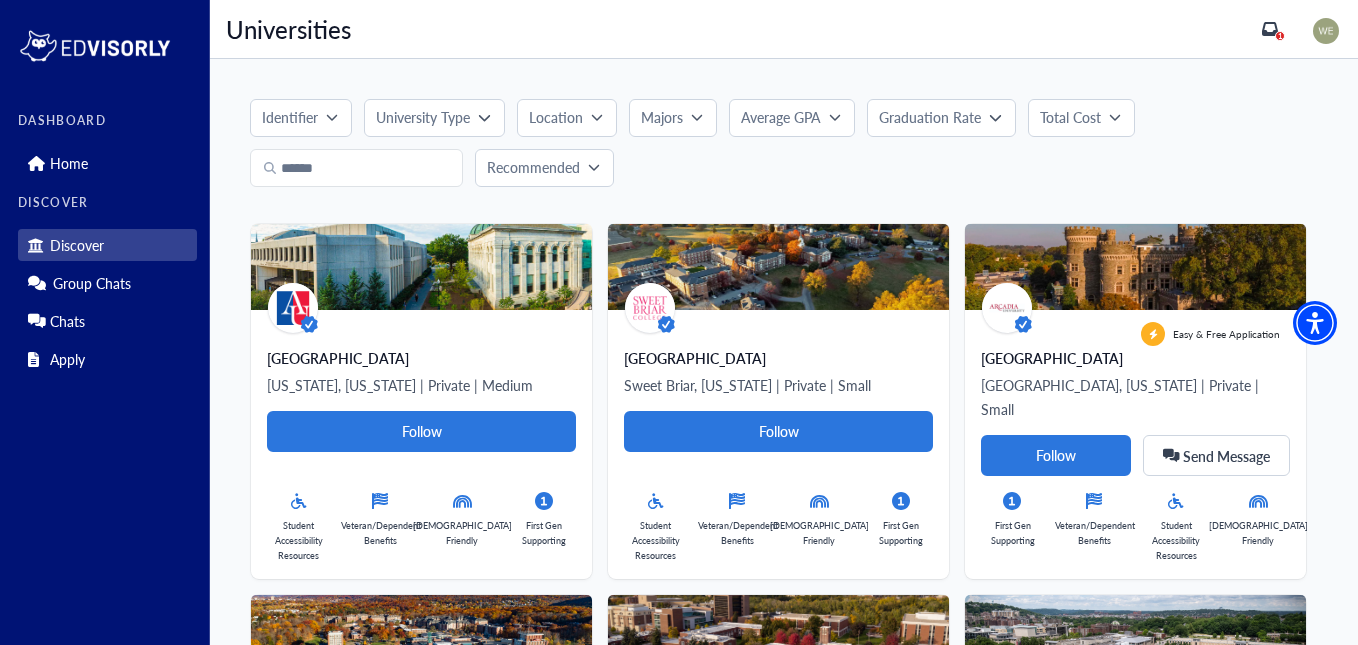 click 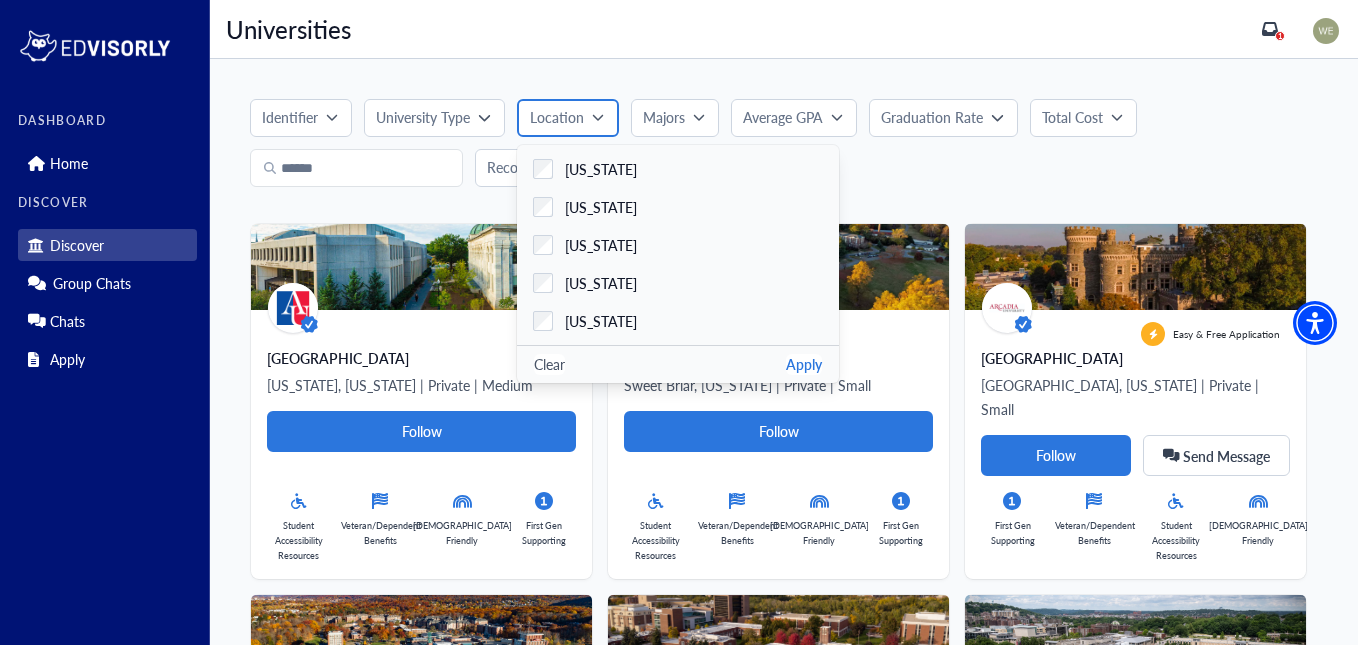 scroll, scrollTop: 1738, scrollLeft: 0, axis: vertical 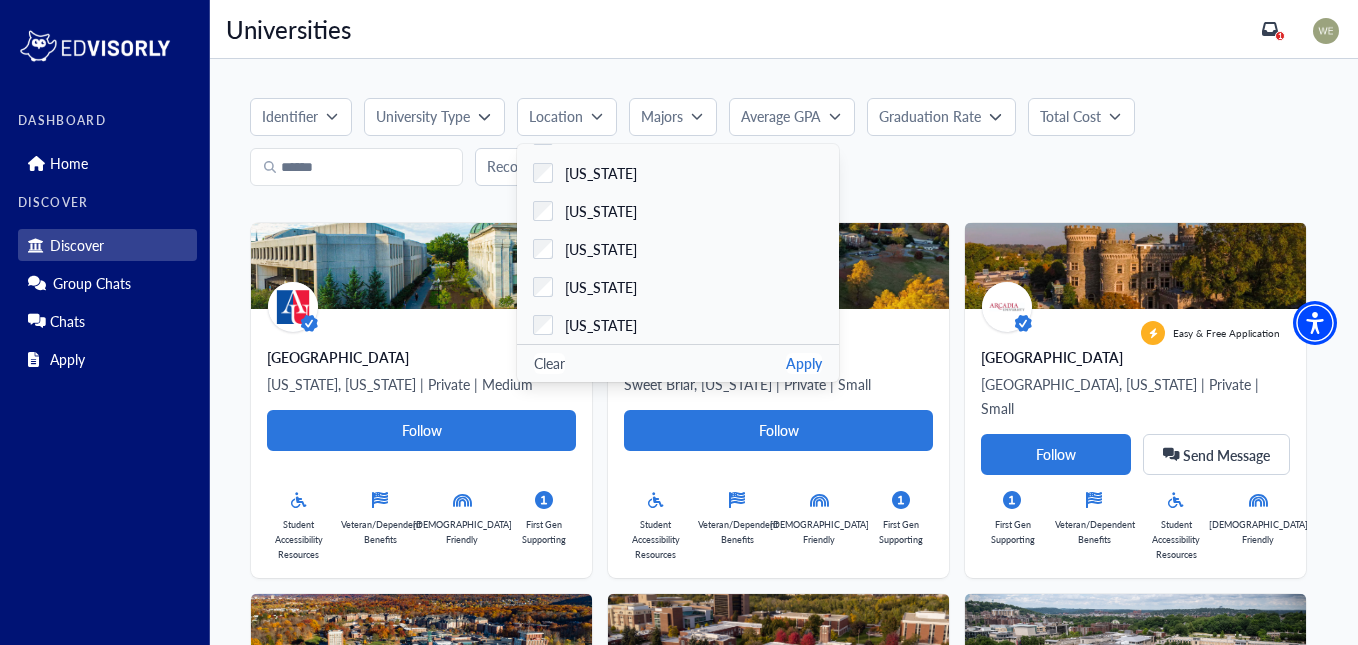 click on "Apply" at bounding box center [804, 363] 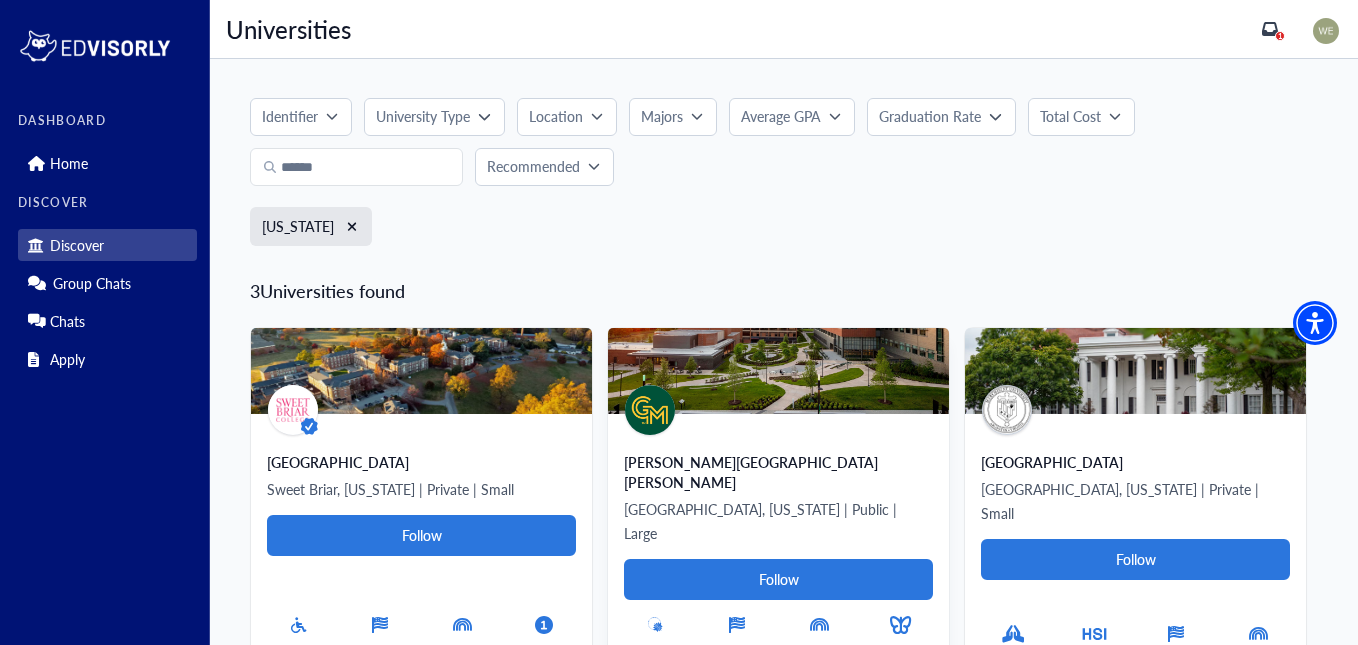 scroll, scrollTop: 65, scrollLeft: 0, axis: vertical 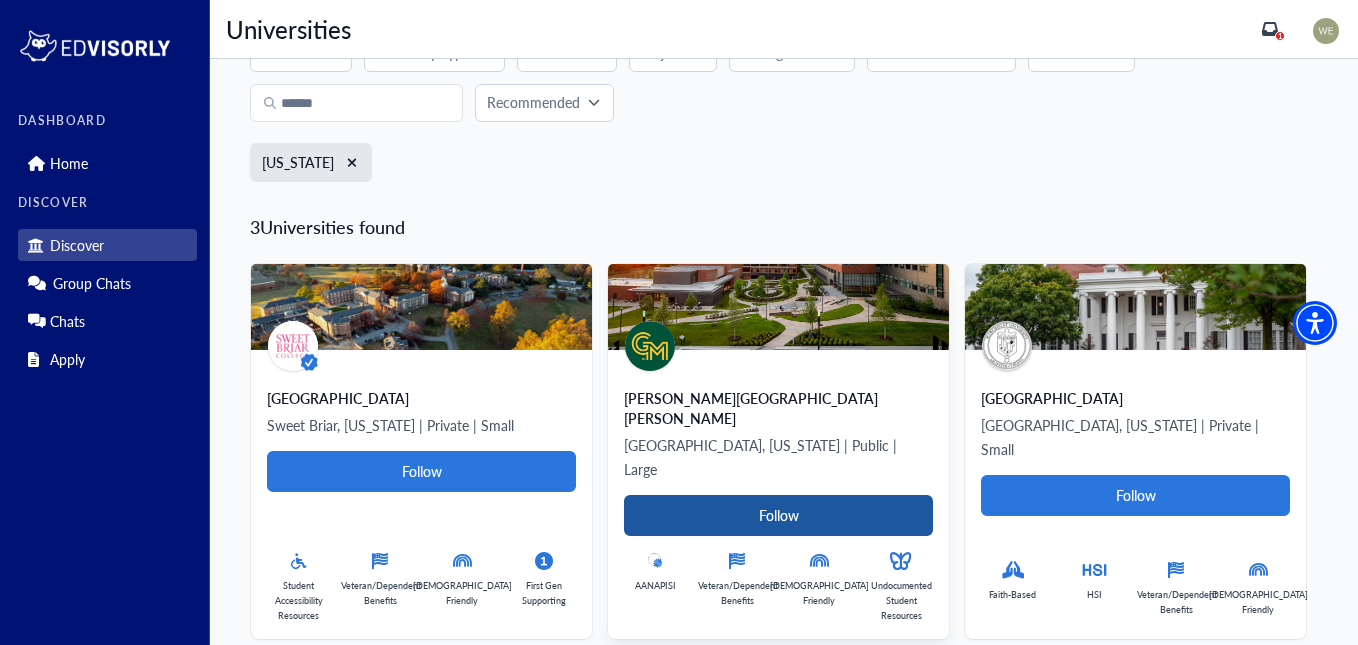 click on "Follow" at bounding box center [778, 515] 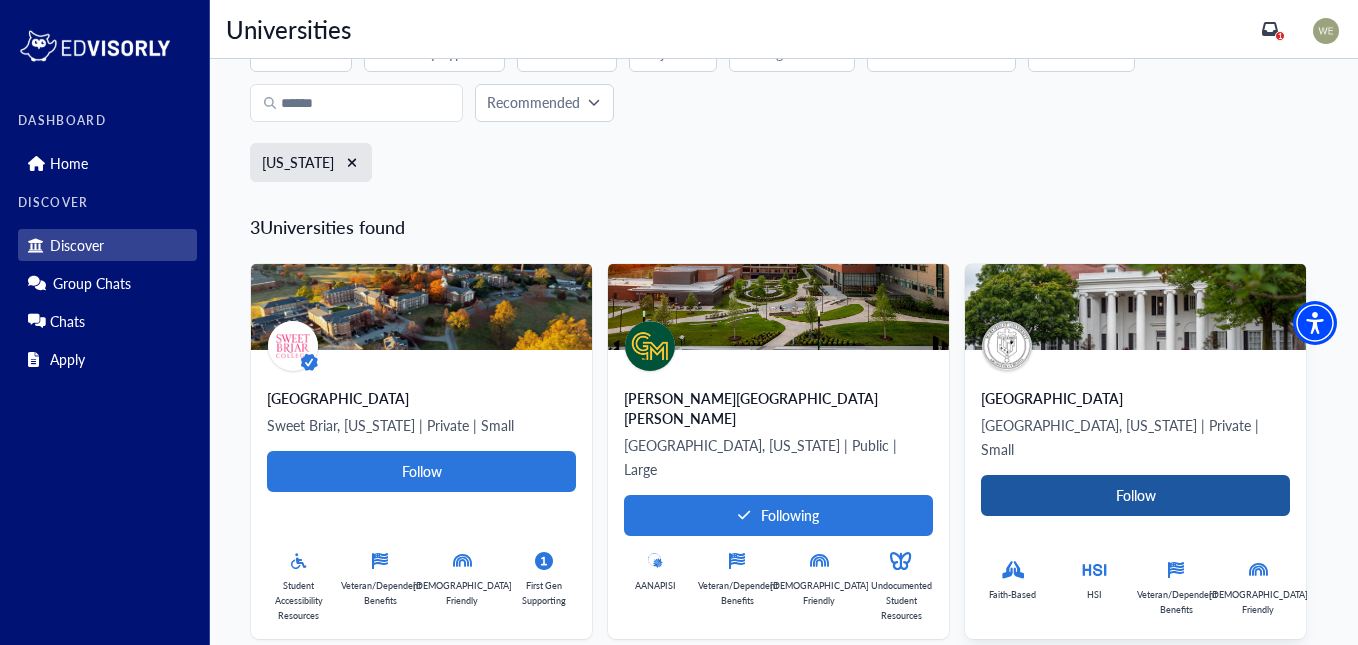 click on "Follow" at bounding box center [1135, 495] 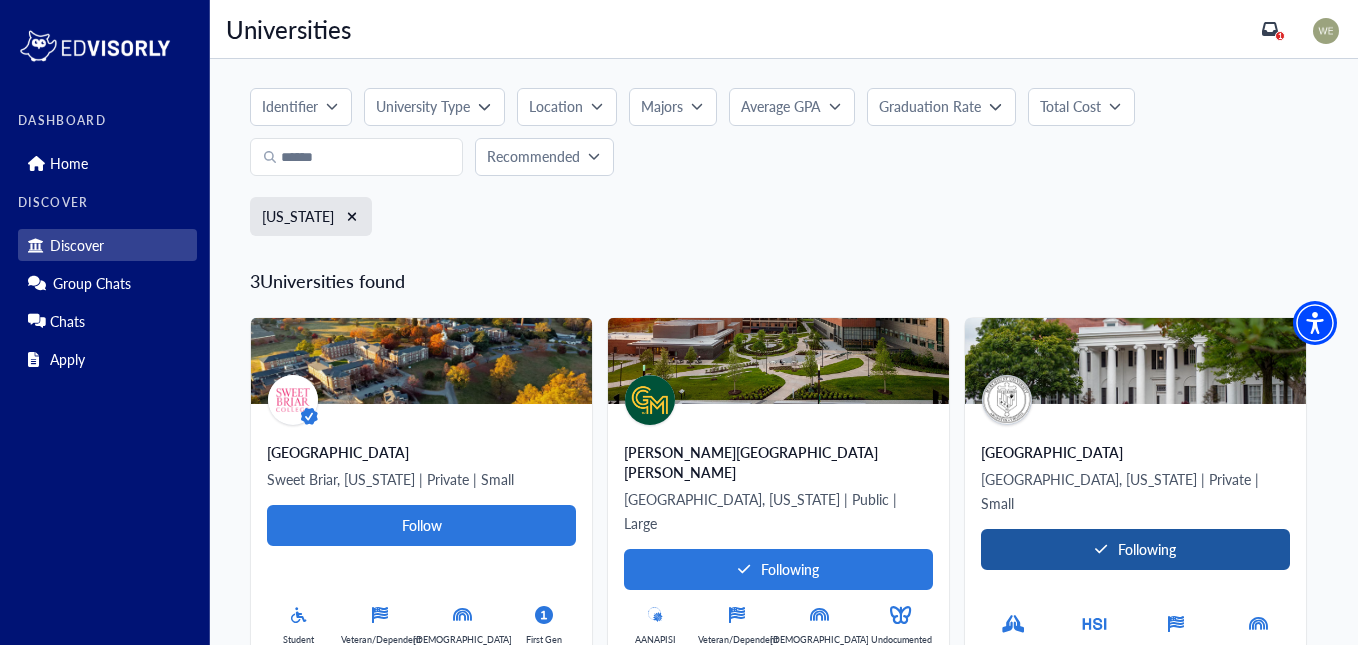 scroll, scrollTop: 0, scrollLeft: 0, axis: both 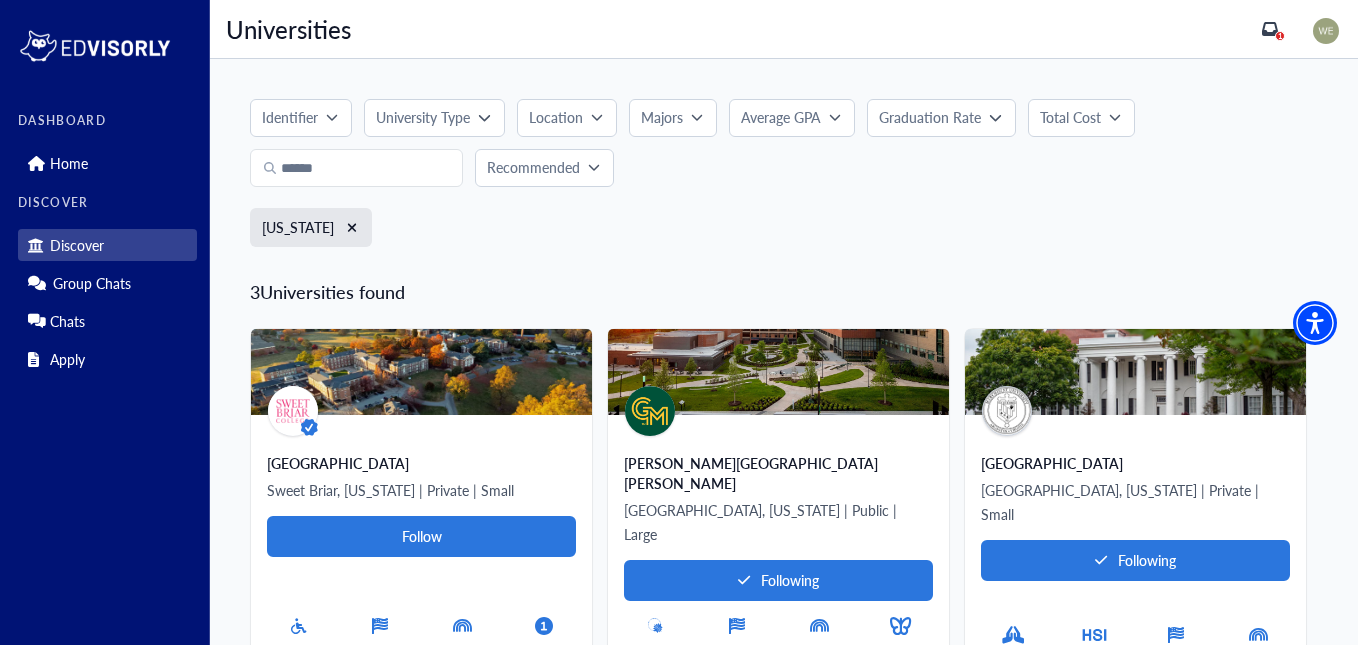 click on "Location" at bounding box center (556, 117) 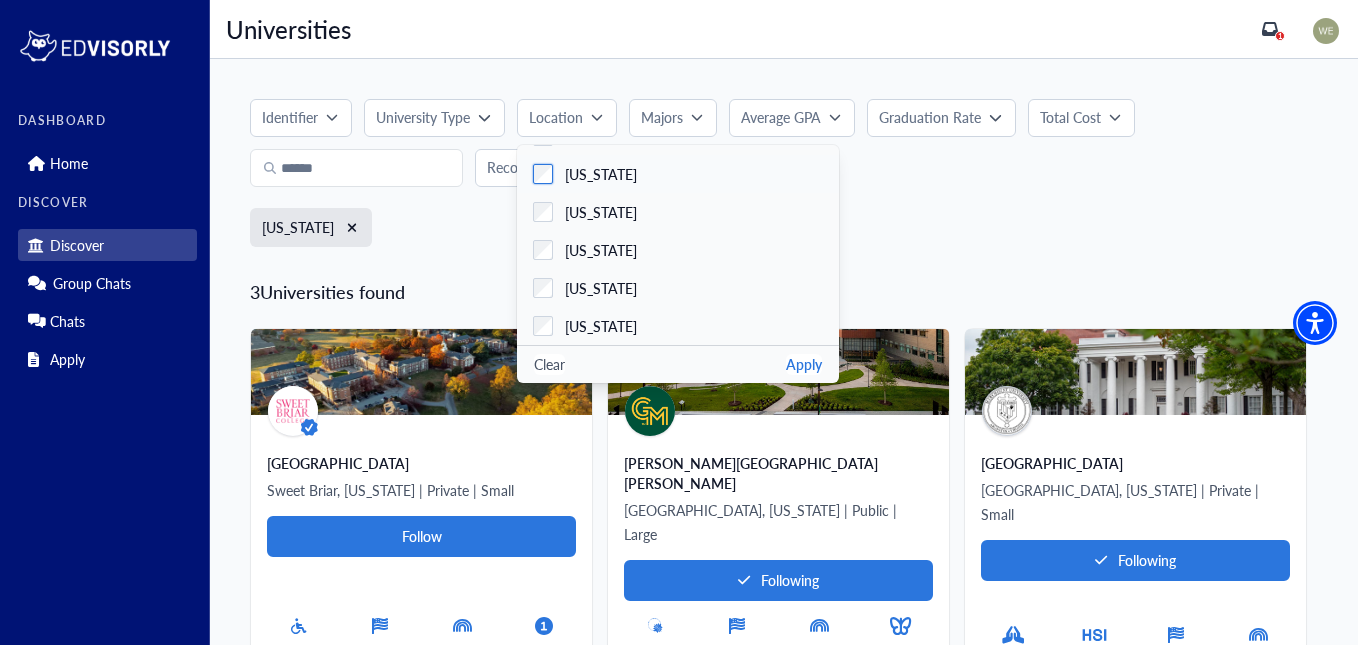click on "[US_STATE]" at bounding box center [678, 174] 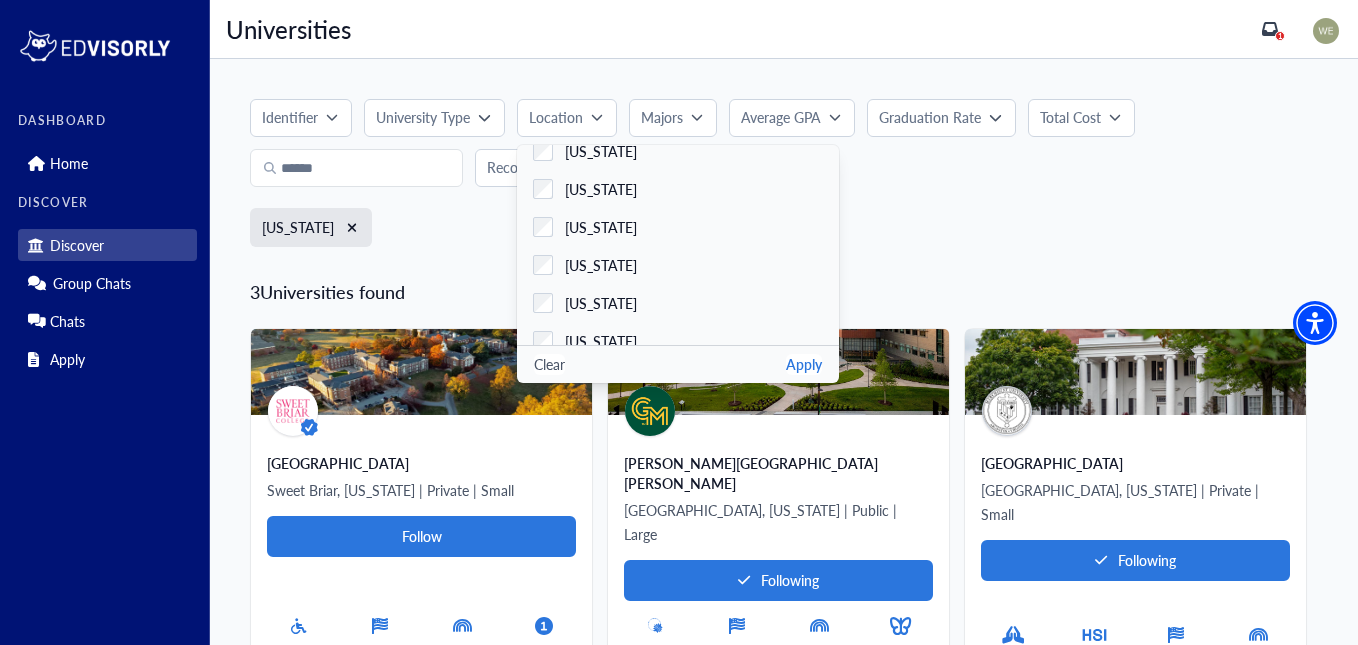 scroll, scrollTop: 1088, scrollLeft: 0, axis: vertical 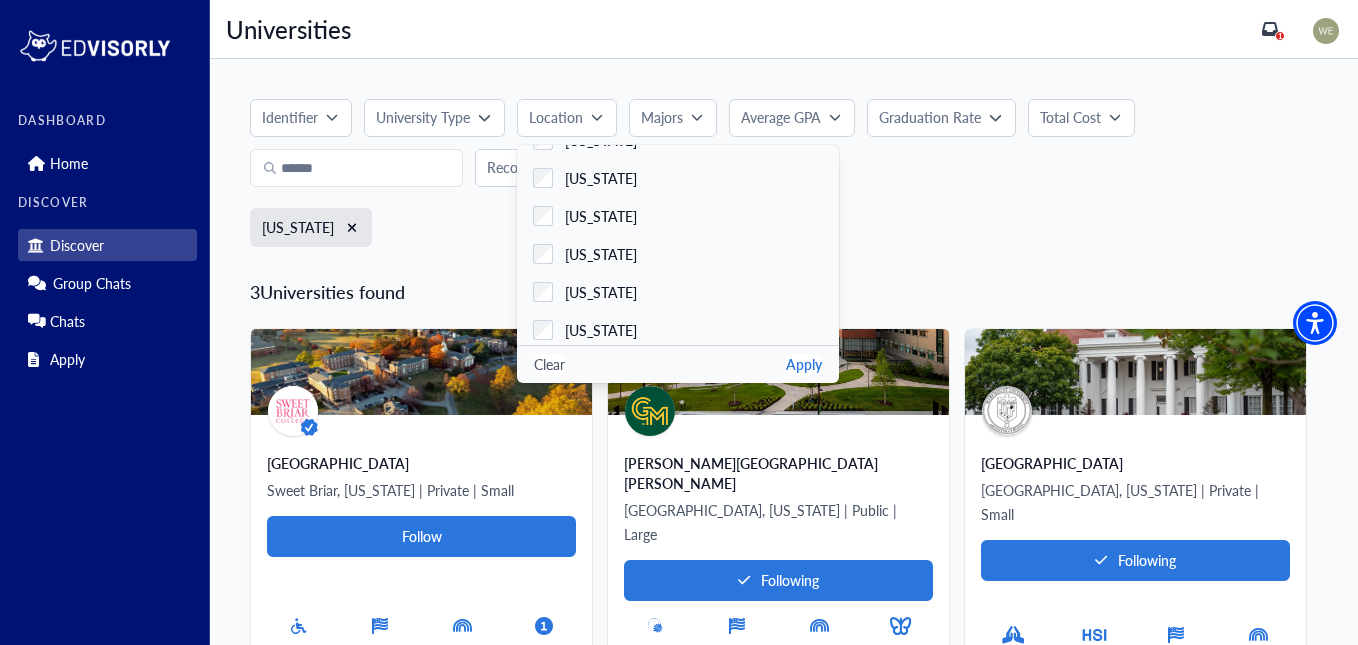 click on "Apply" at bounding box center [804, 364] 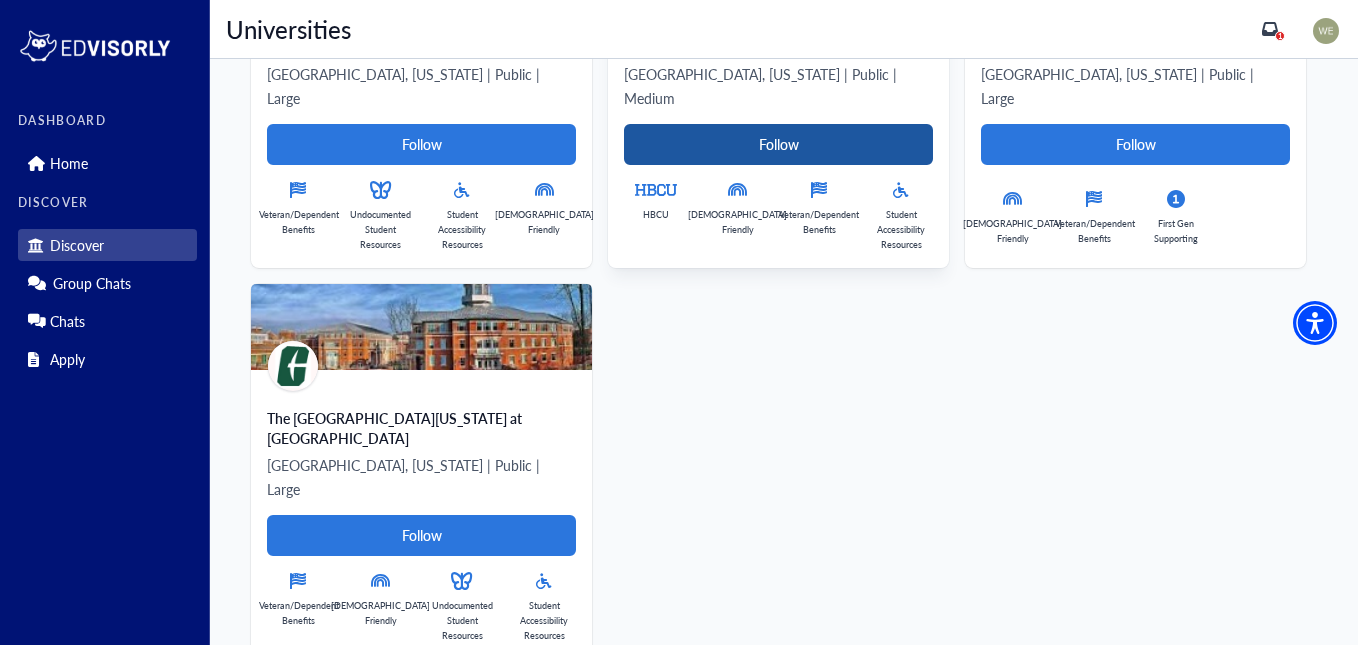 scroll, scrollTop: 432, scrollLeft: 0, axis: vertical 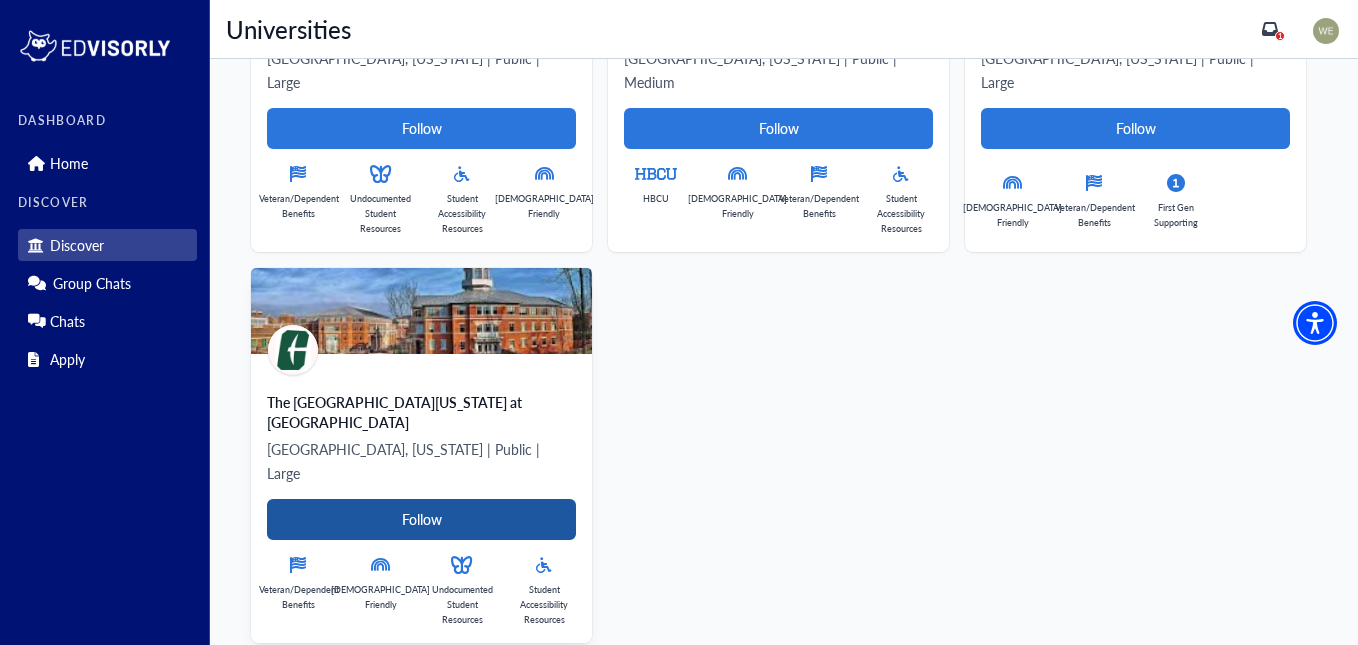 click on "Follow" at bounding box center (421, 519) 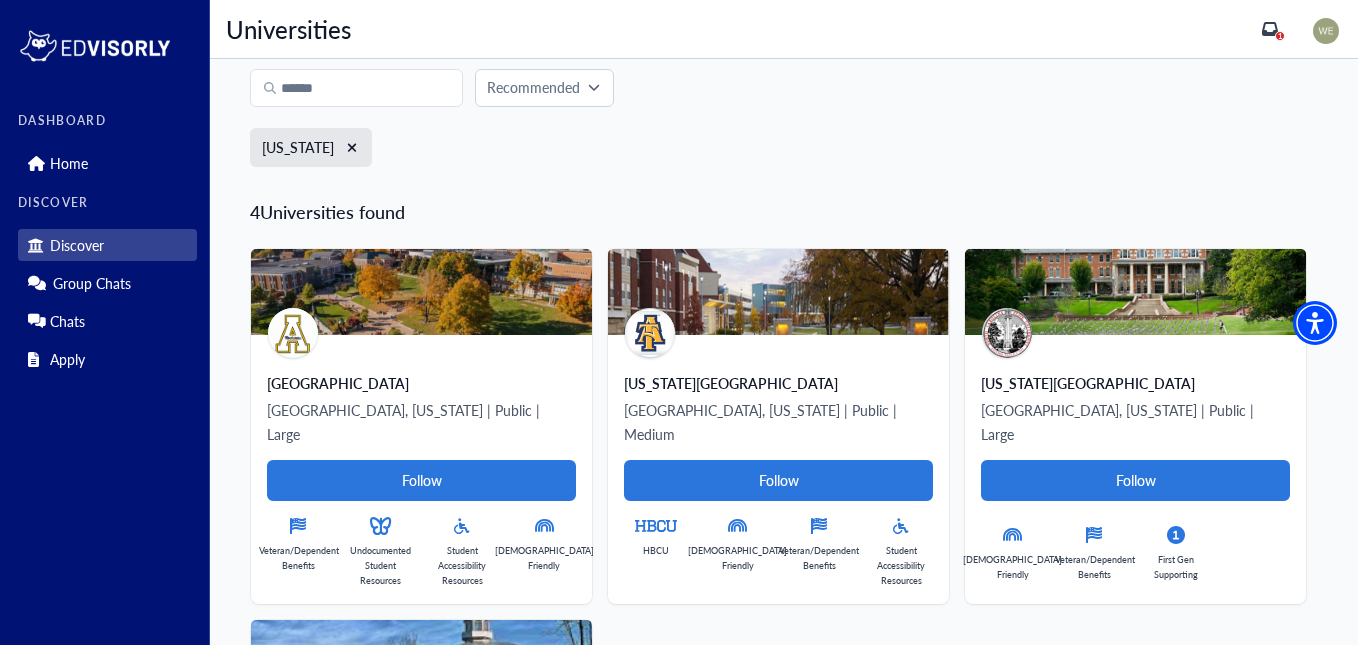 scroll, scrollTop: 0, scrollLeft: 0, axis: both 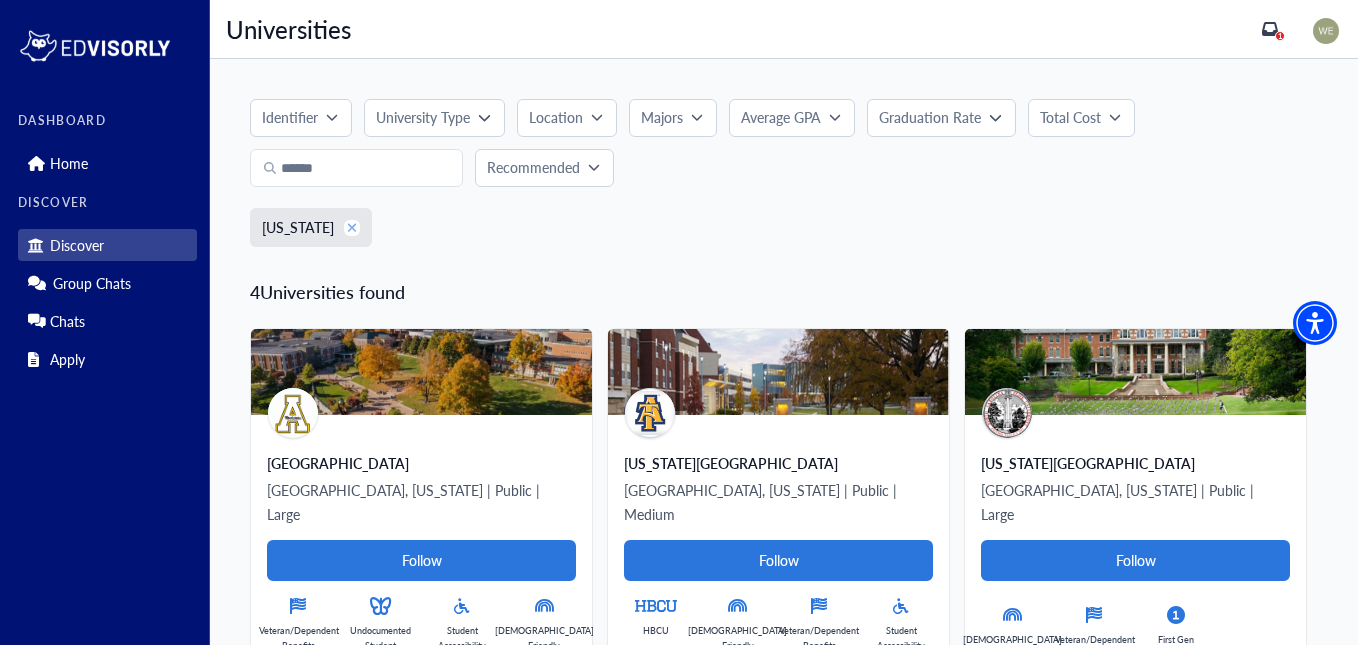 click 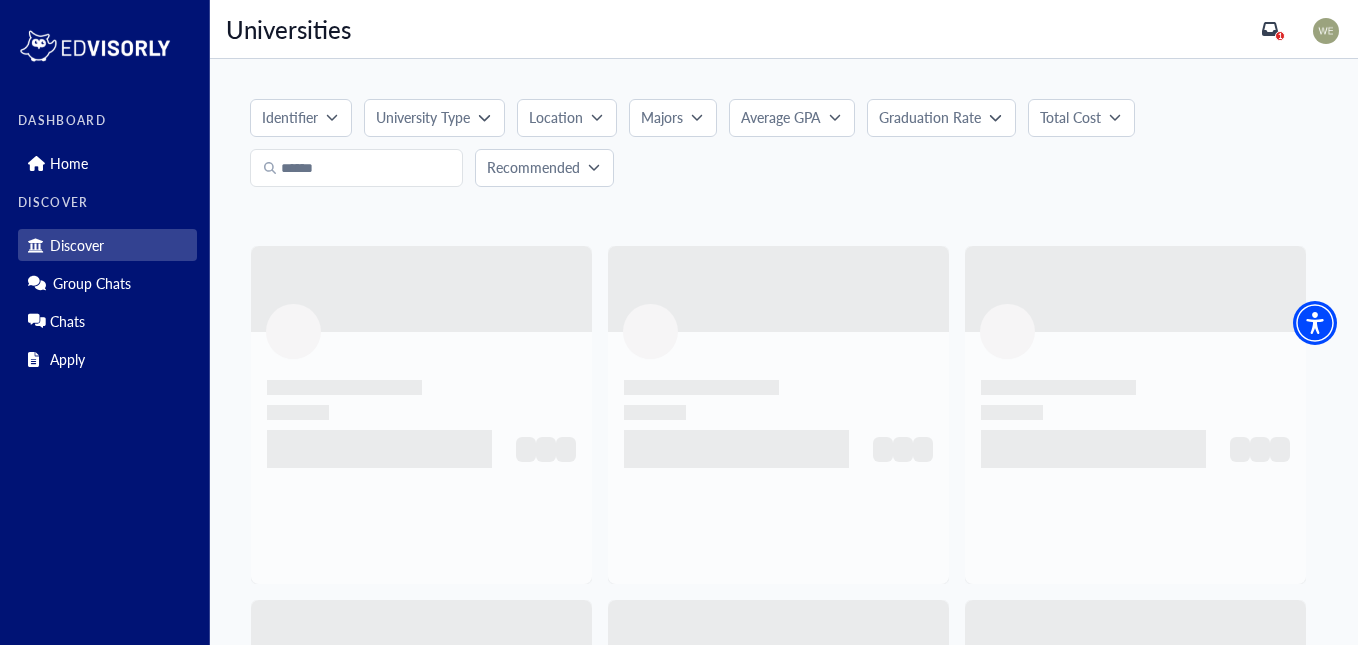 click on "Recommended" at bounding box center (533, 167) 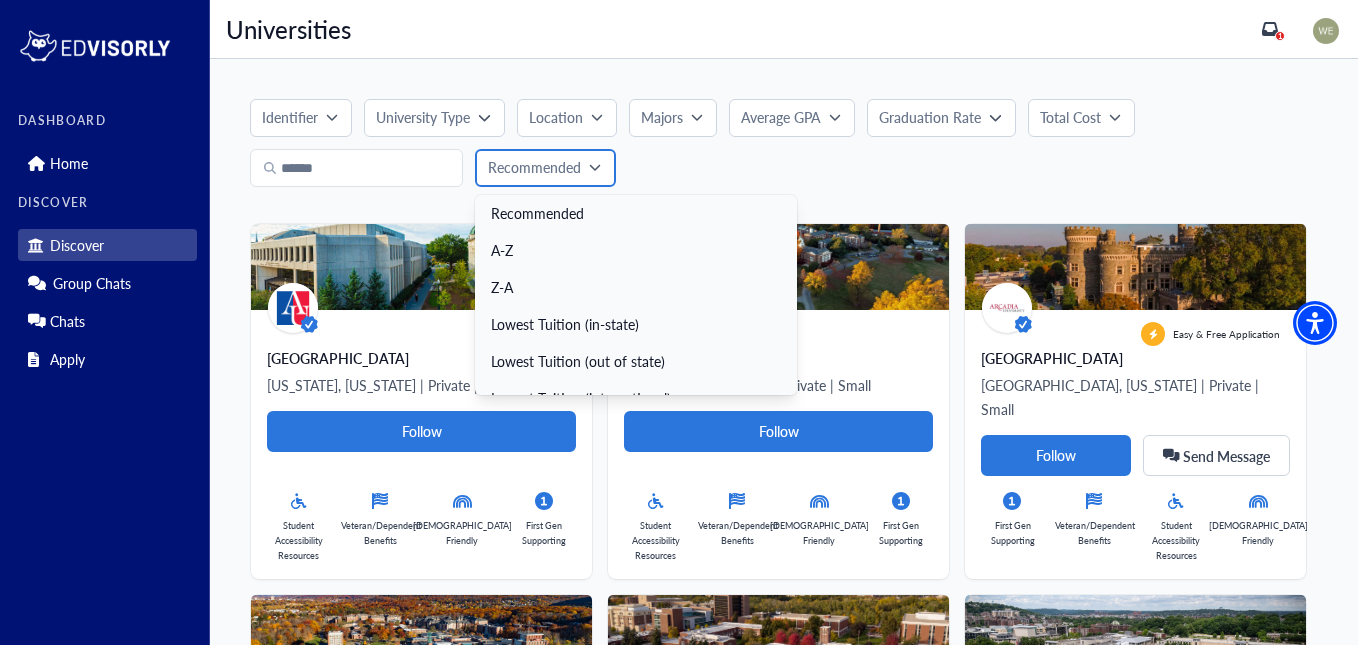 click on "Recommended" at bounding box center [534, 167] 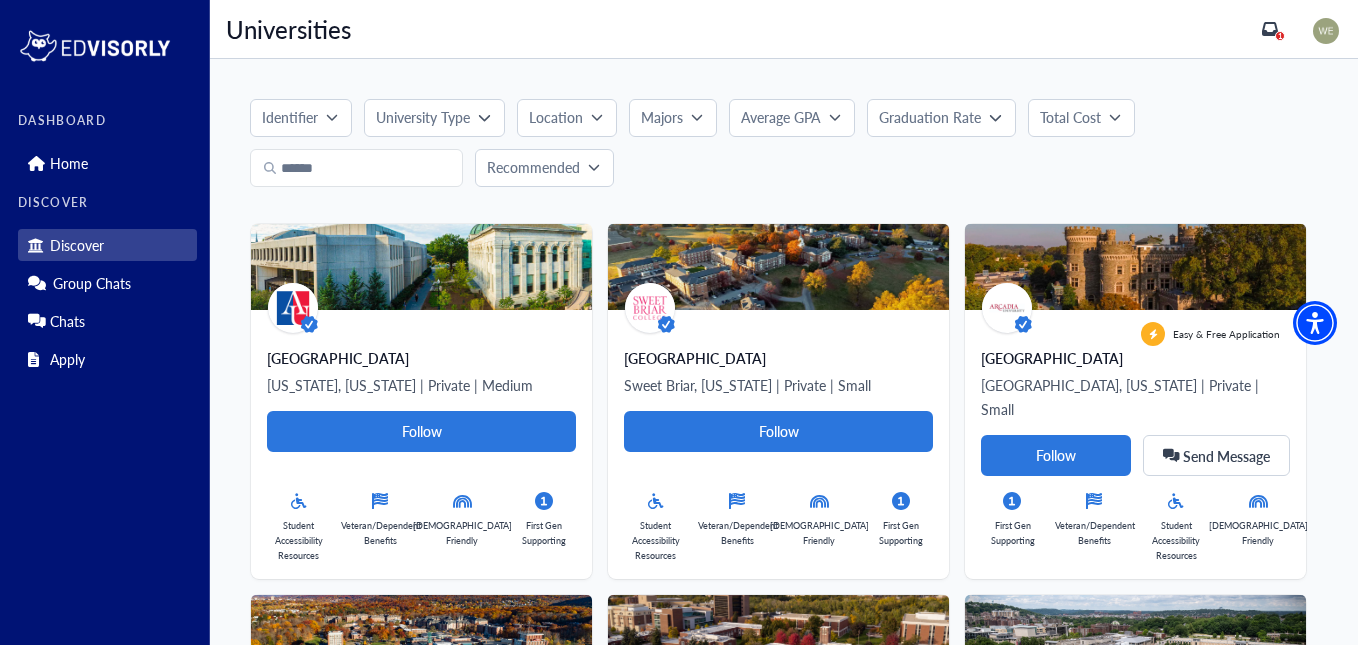 click on "Recommended" at bounding box center [533, 167] 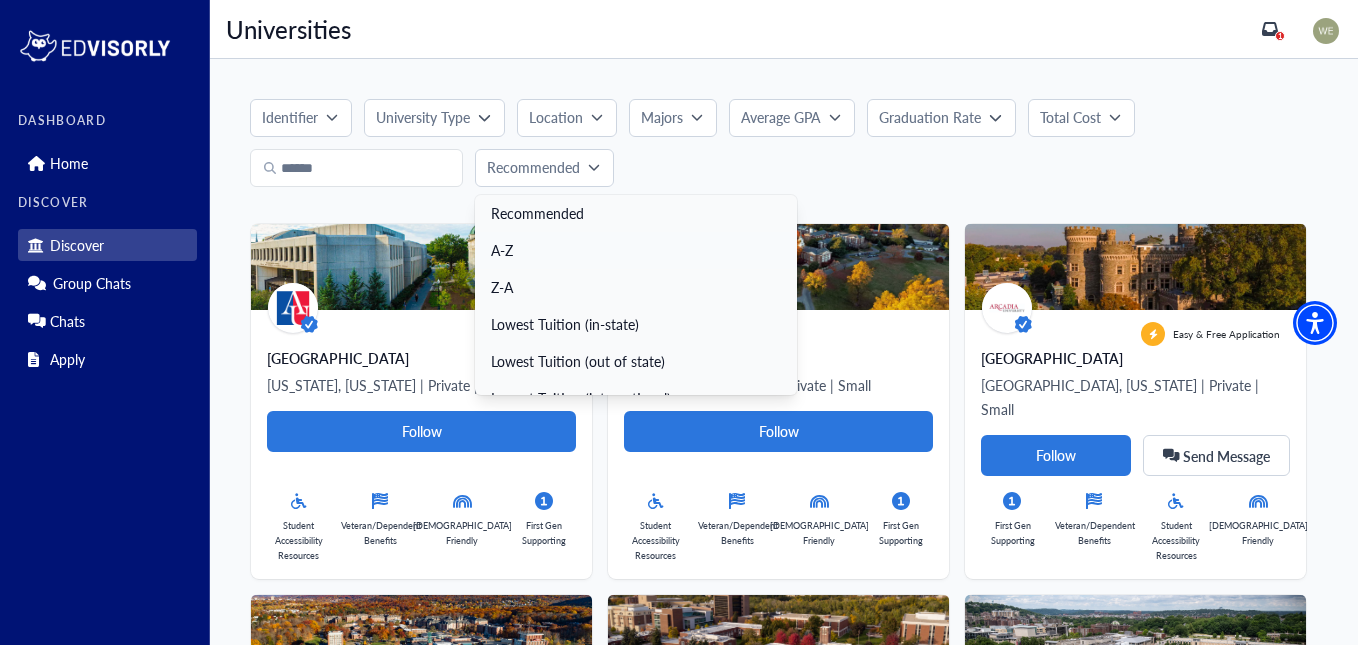 click on "A-Z" at bounding box center [636, 250] 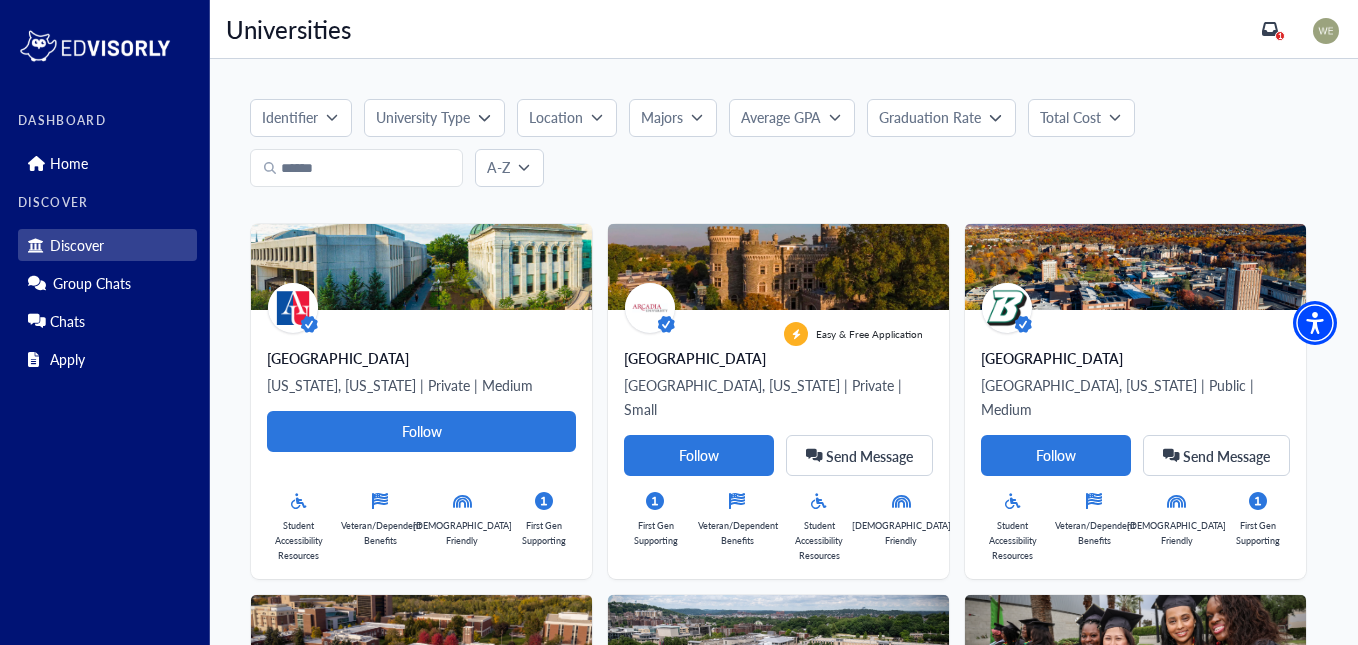 click on "Location" at bounding box center [567, 118] 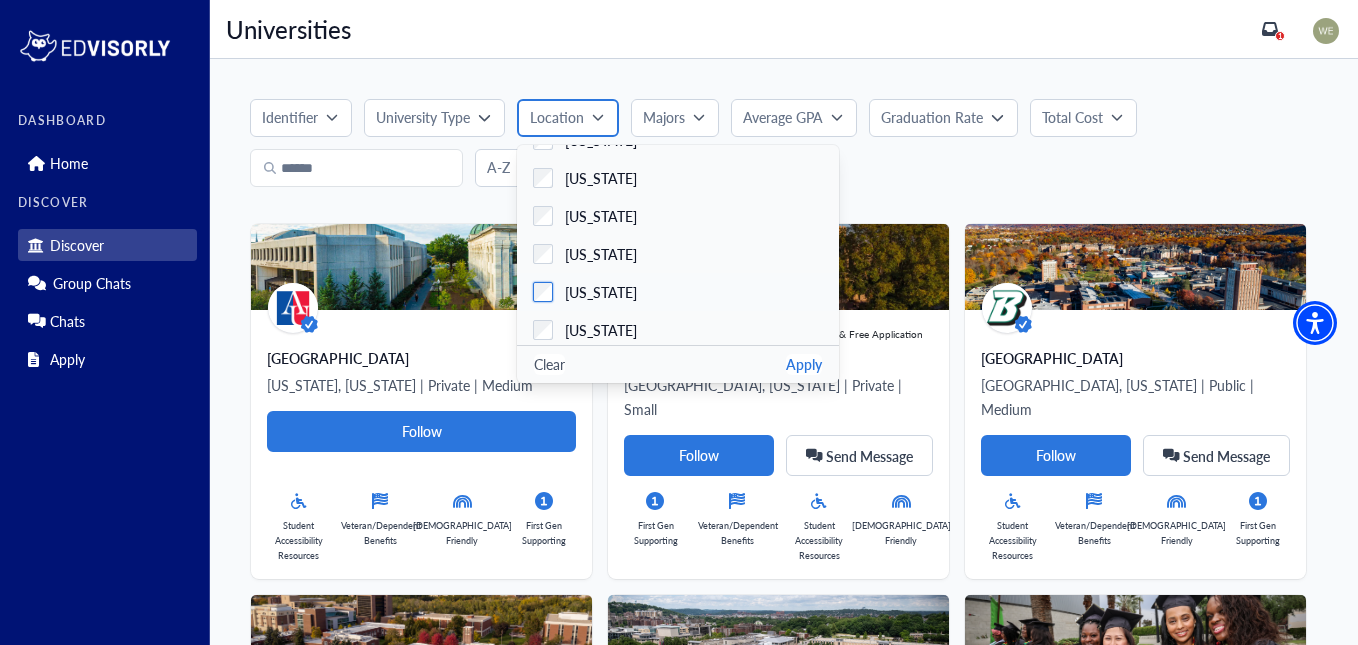 scroll, scrollTop: 1100, scrollLeft: 0, axis: vertical 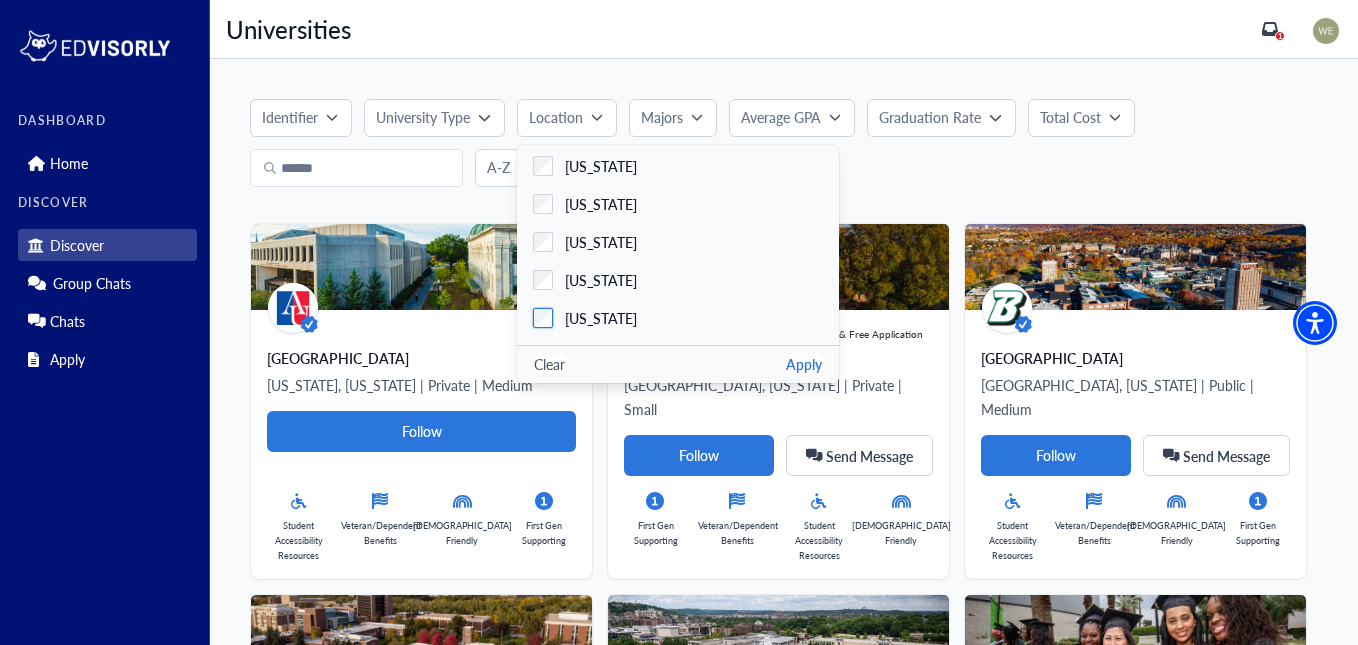 click on "[US_STATE]" at bounding box center [601, 318] 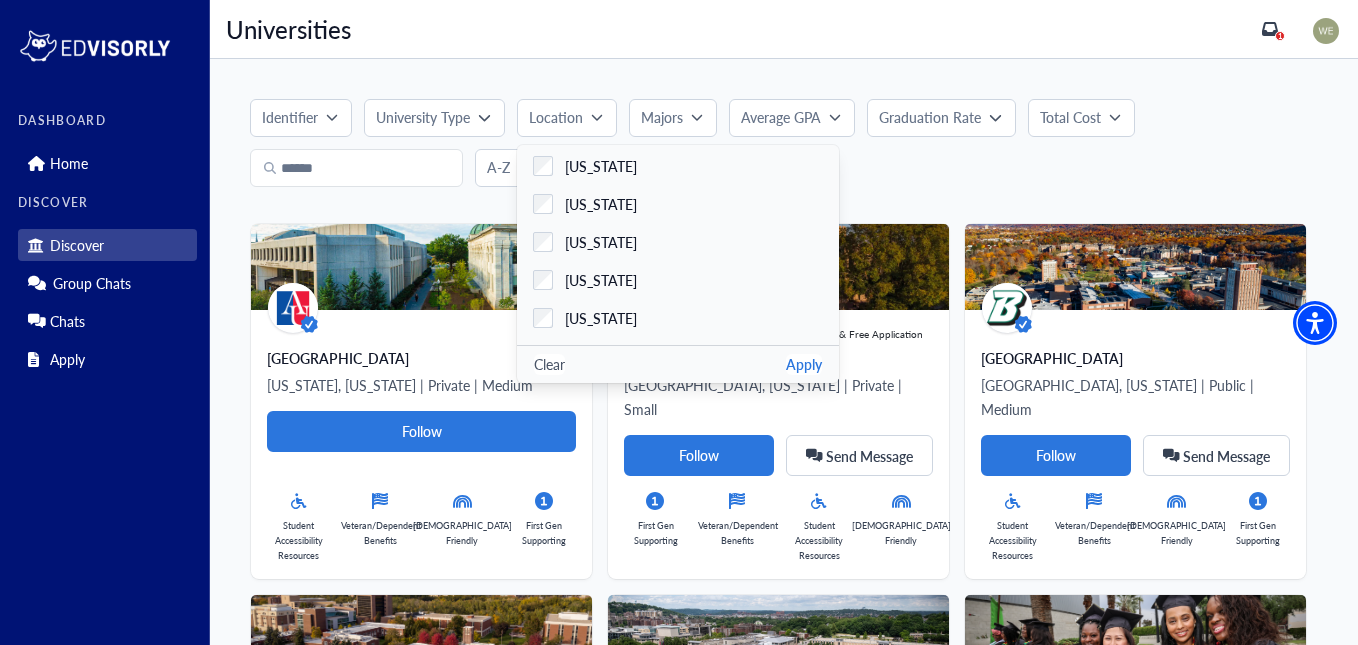 click on "Apply" at bounding box center [804, 364] 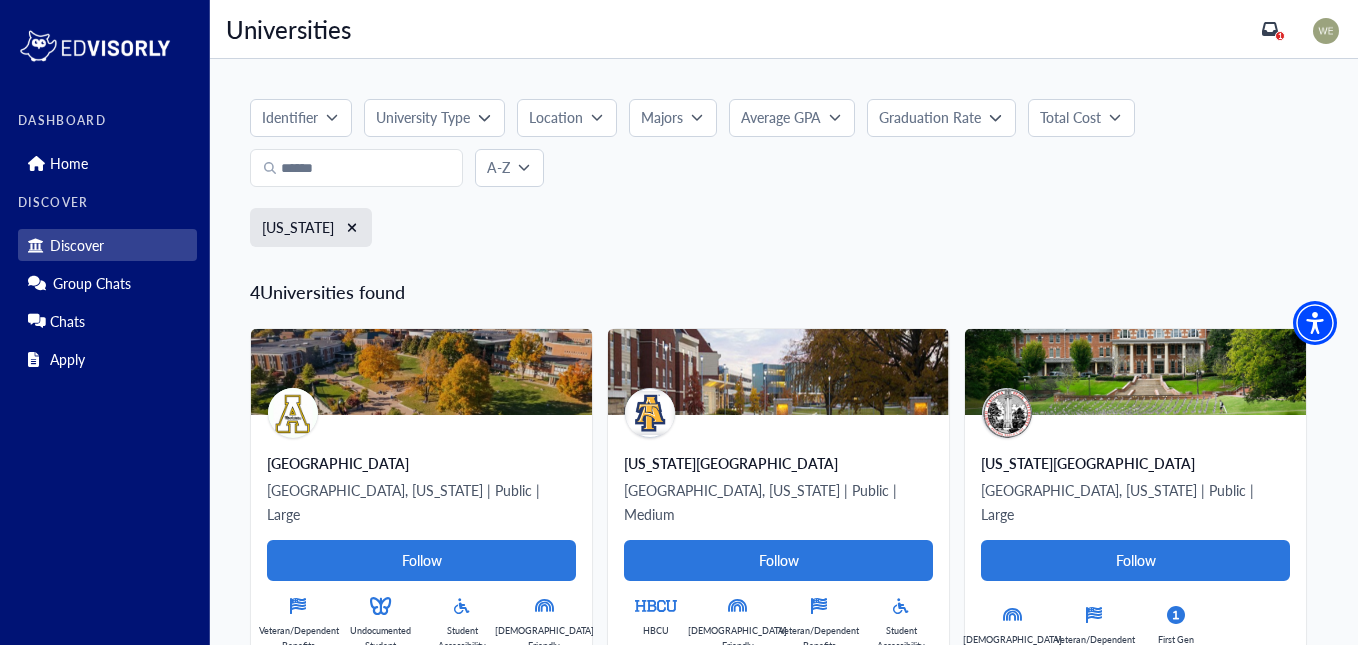 click on "[US_STATE]" at bounding box center [784, 234] 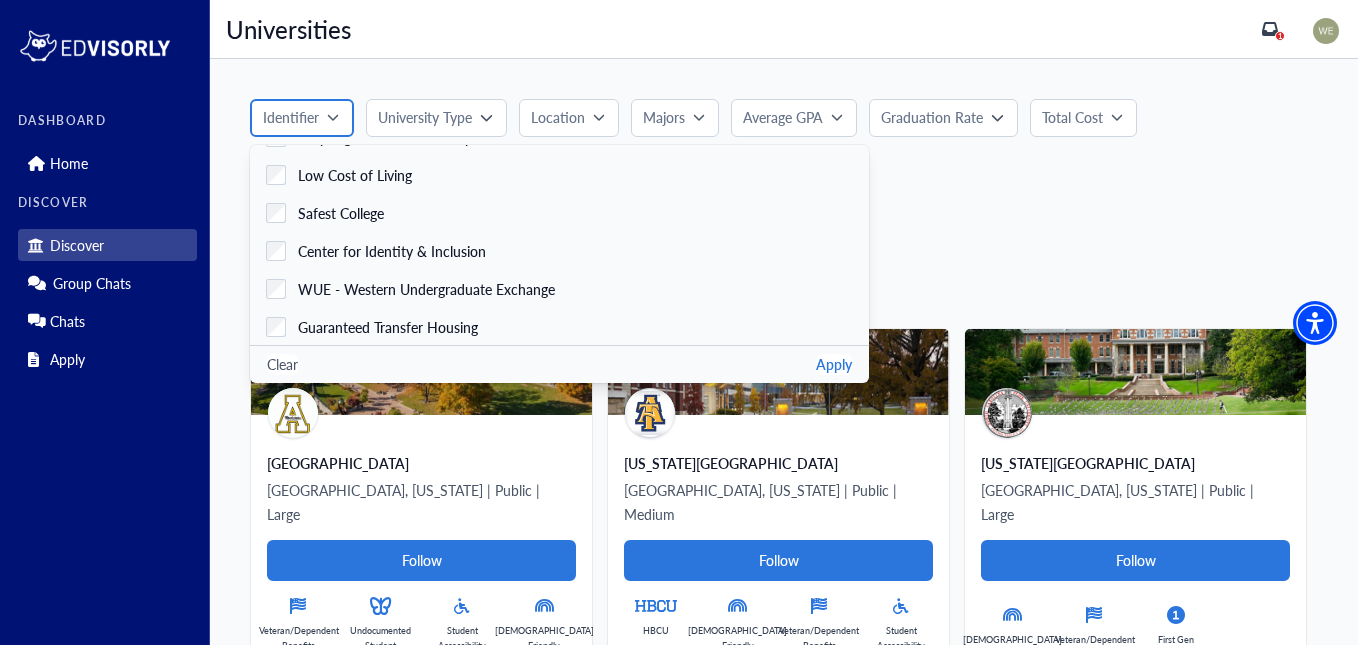 scroll, scrollTop: 788, scrollLeft: 0, axis: vertical 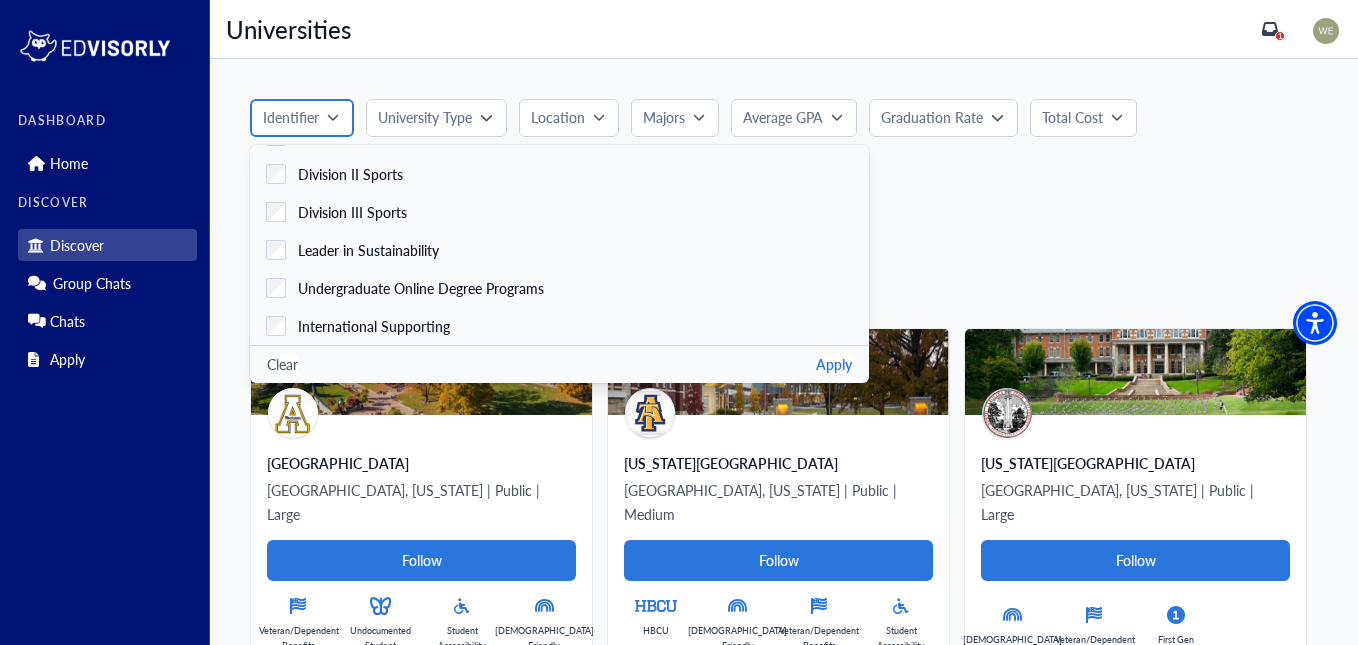 click on "Identifier" at bounding box center (302, 118) 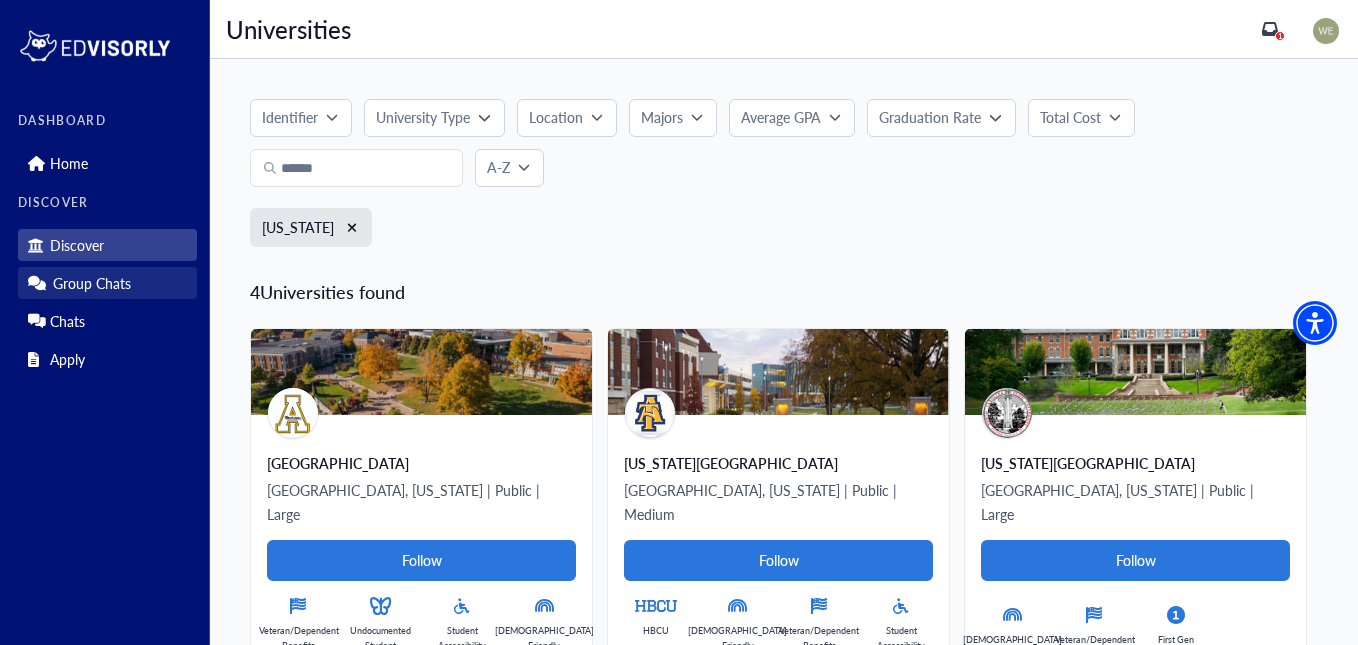 click on "Group Chats" at bounding box center (92, 283) 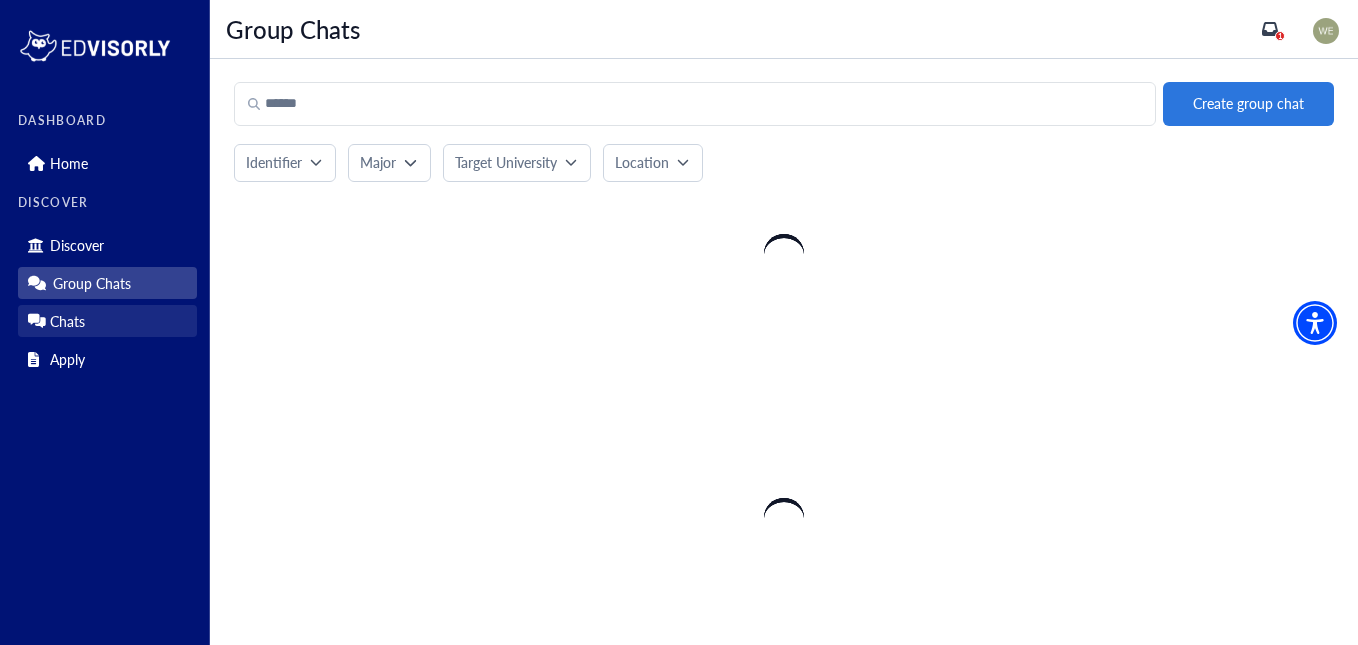click on "Chats" at bounding box center (107, 321) 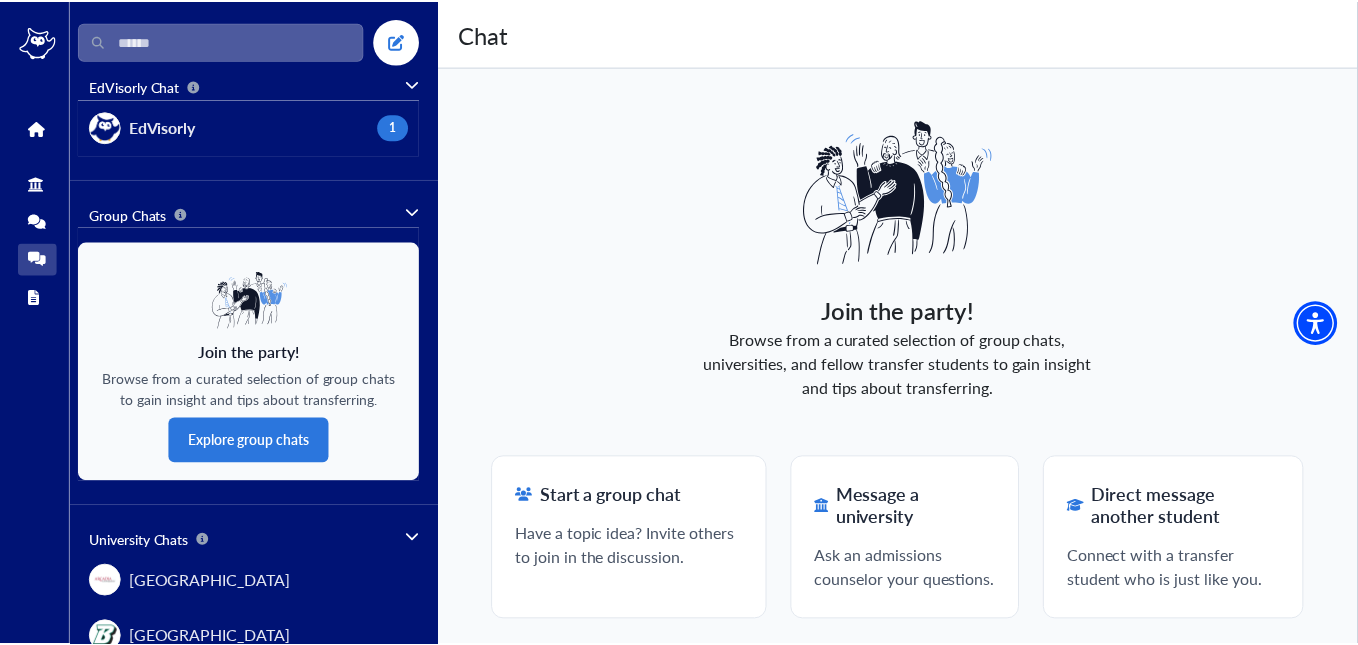 scroll, scrollTop: 0, scrollLeft: 0, axis: both 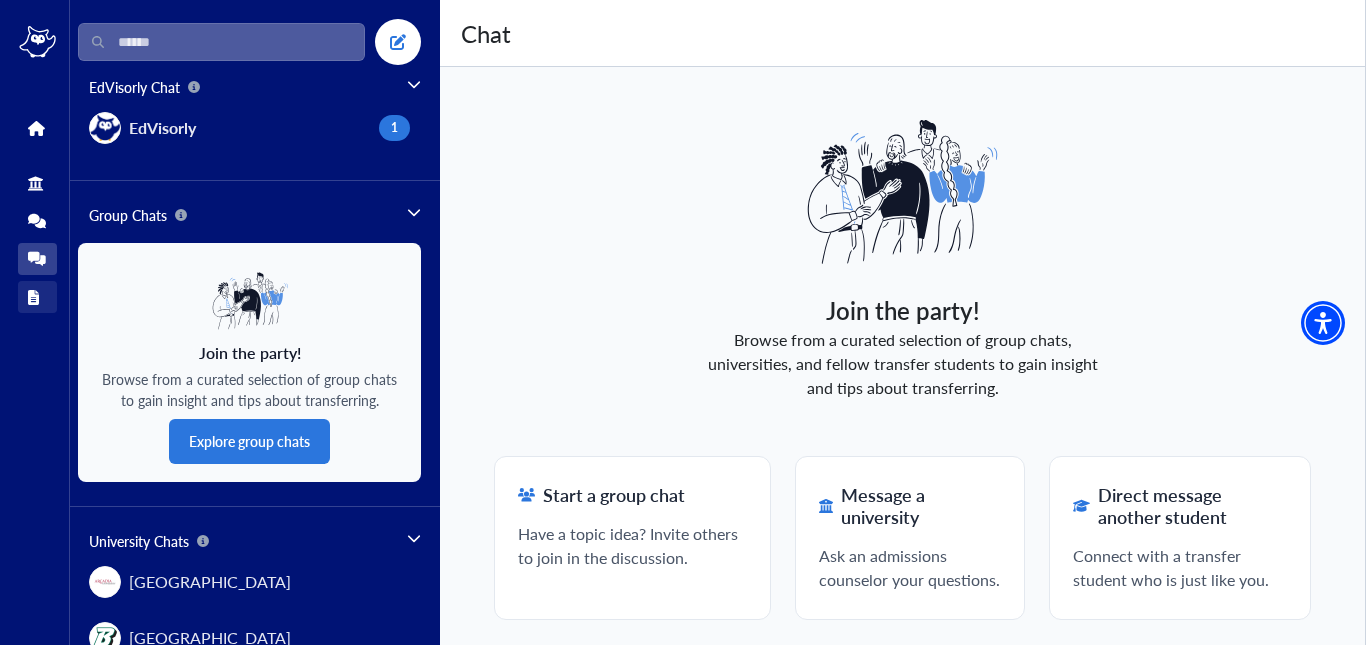 click on "Apply" at bounding box center [37, 297] 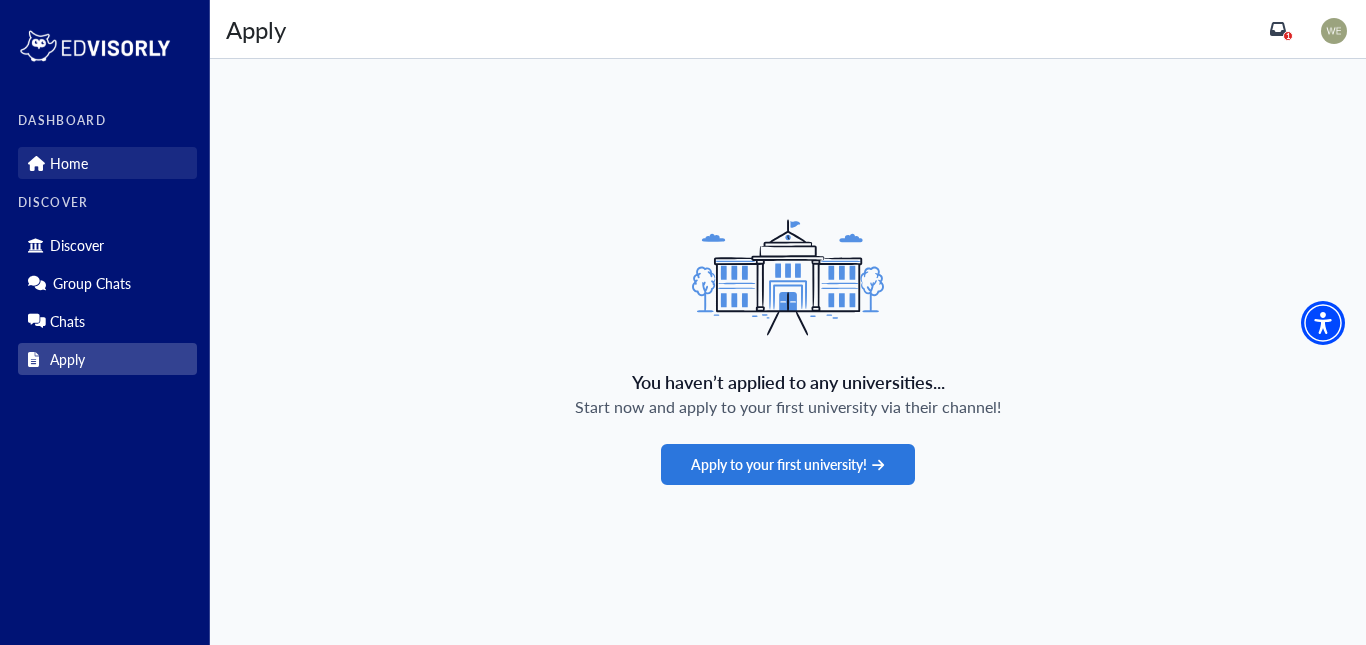 click on "Home" at bounding box center (69, 163) 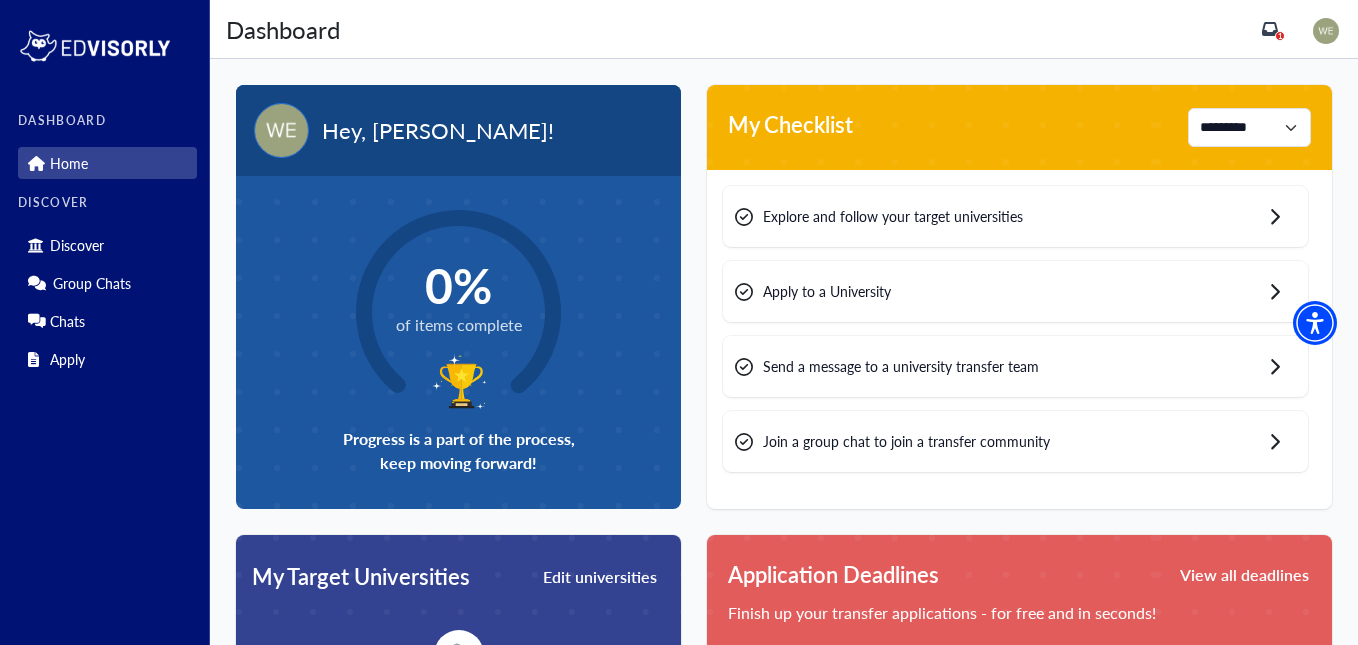 click 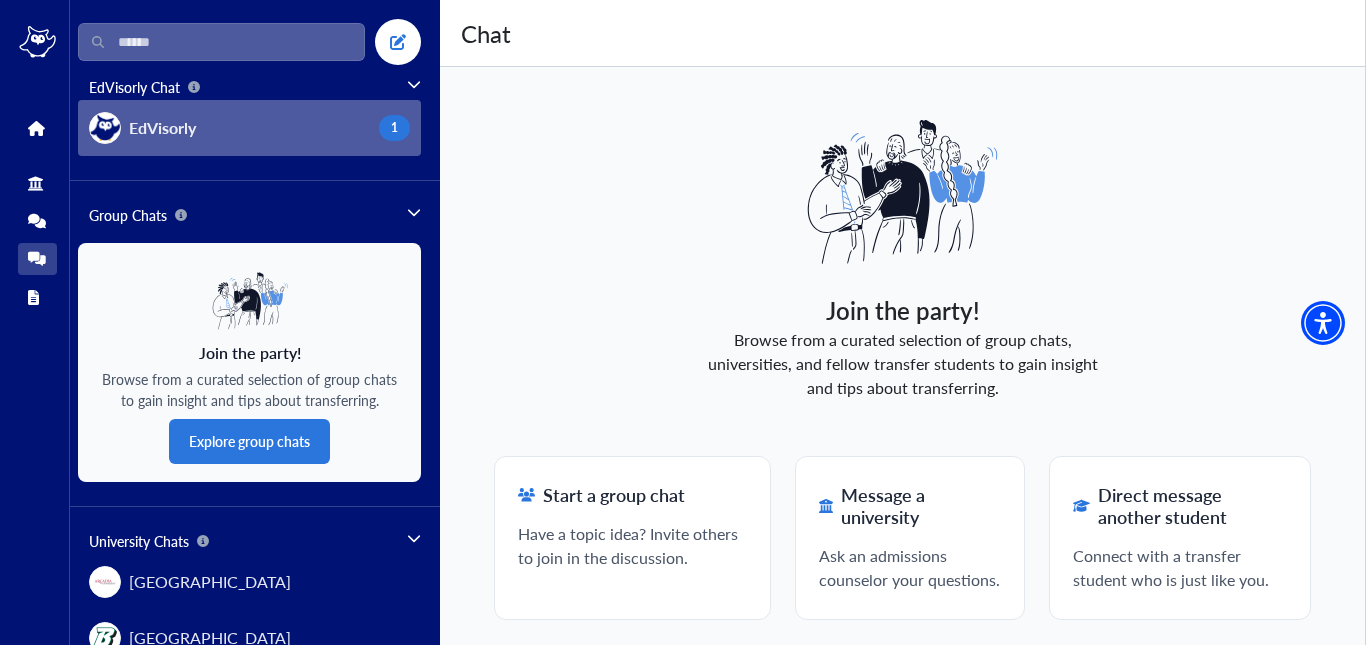 click on "EdVisorly 1" at bounding box center (249, 128) 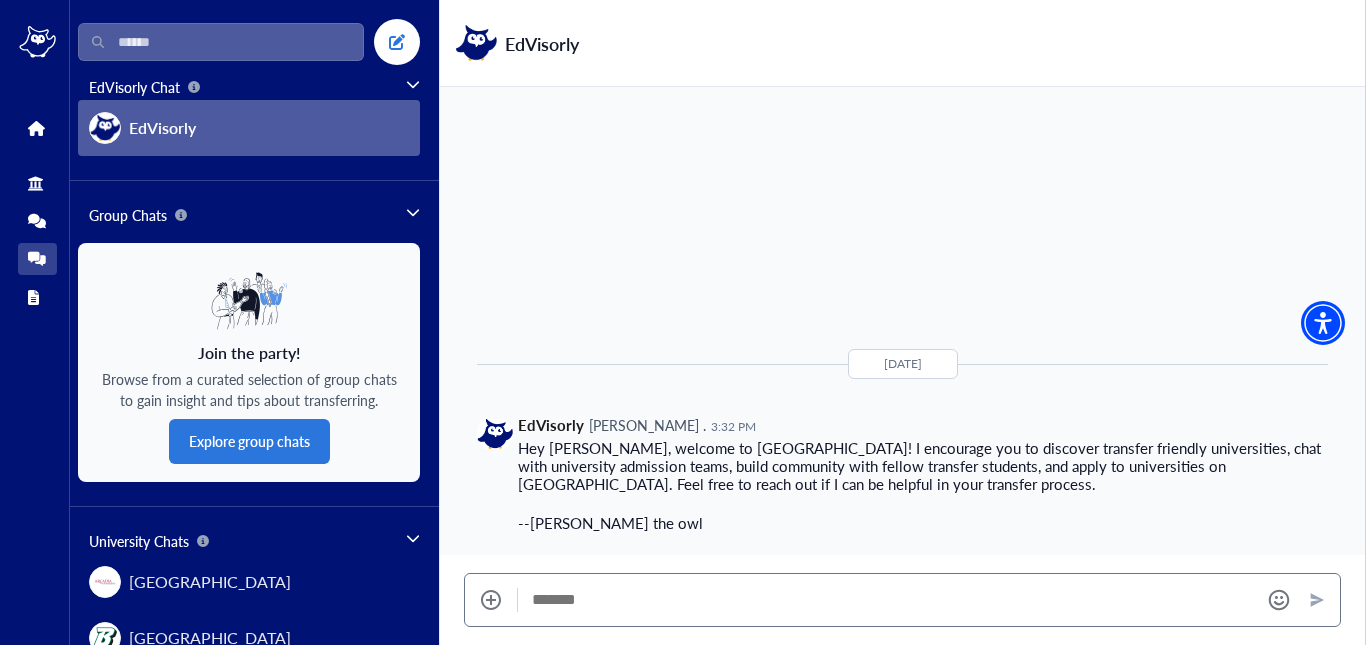 click on "--[PERSON_NAME] the owl" at bounding box center [923, 523] 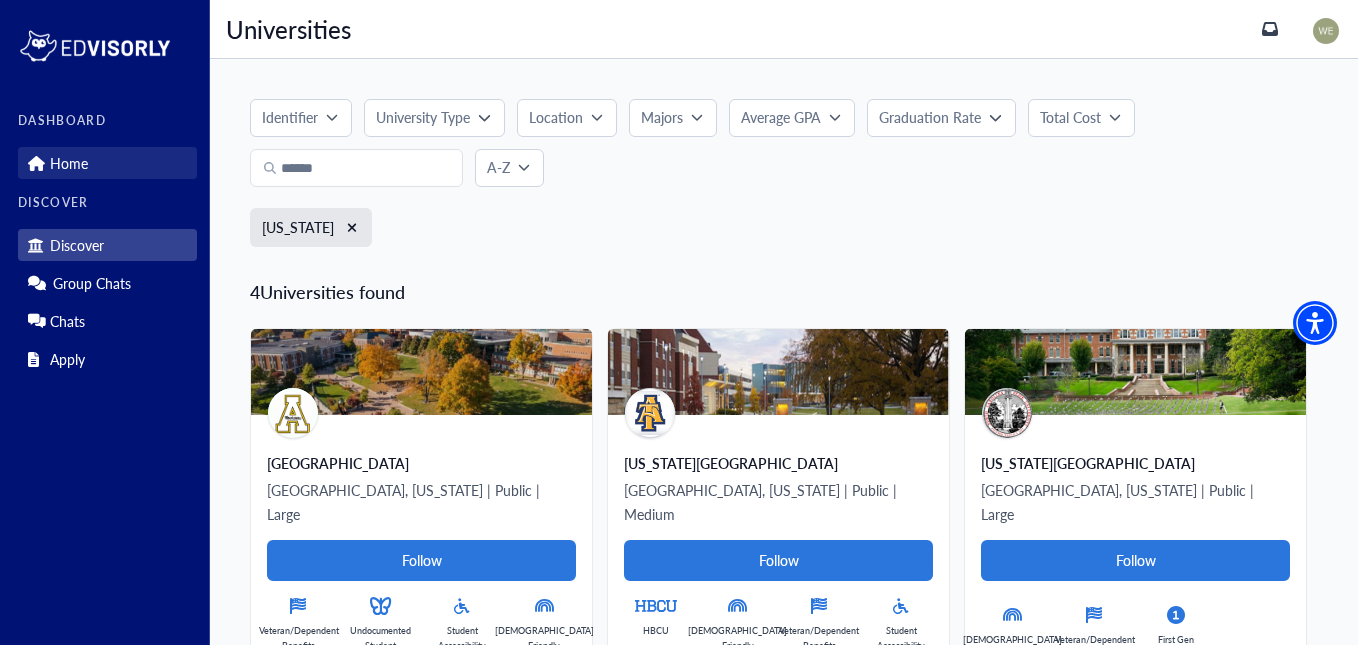 click on "Home" at bounding box center [69, 163] 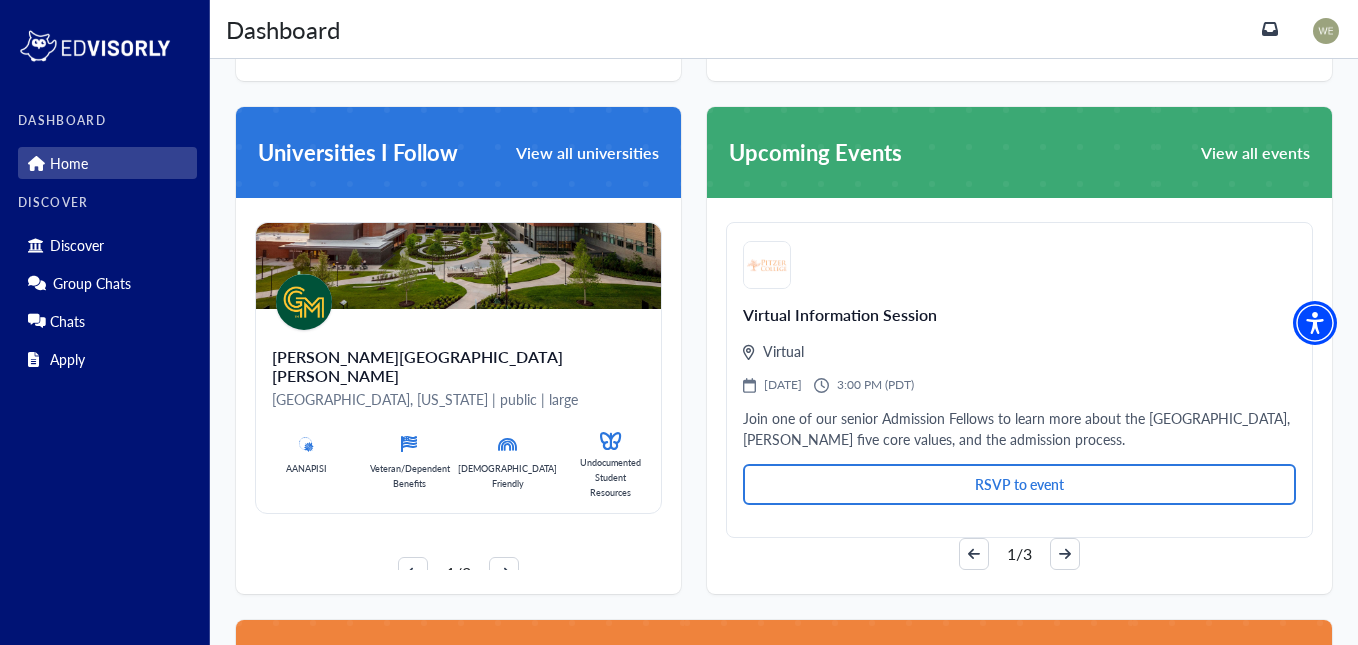 scroll, scrollTop: 1111, scrollLeft: 0, axis: vertical 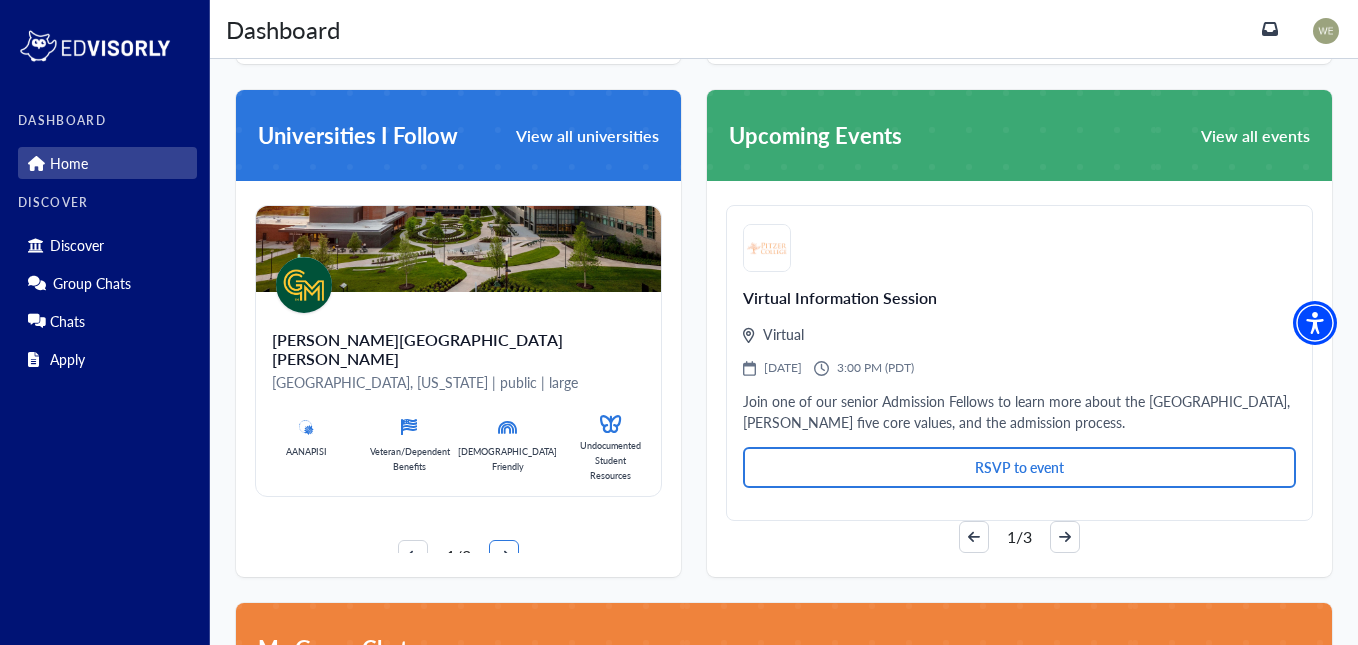 click at bounding box center (504, 556) 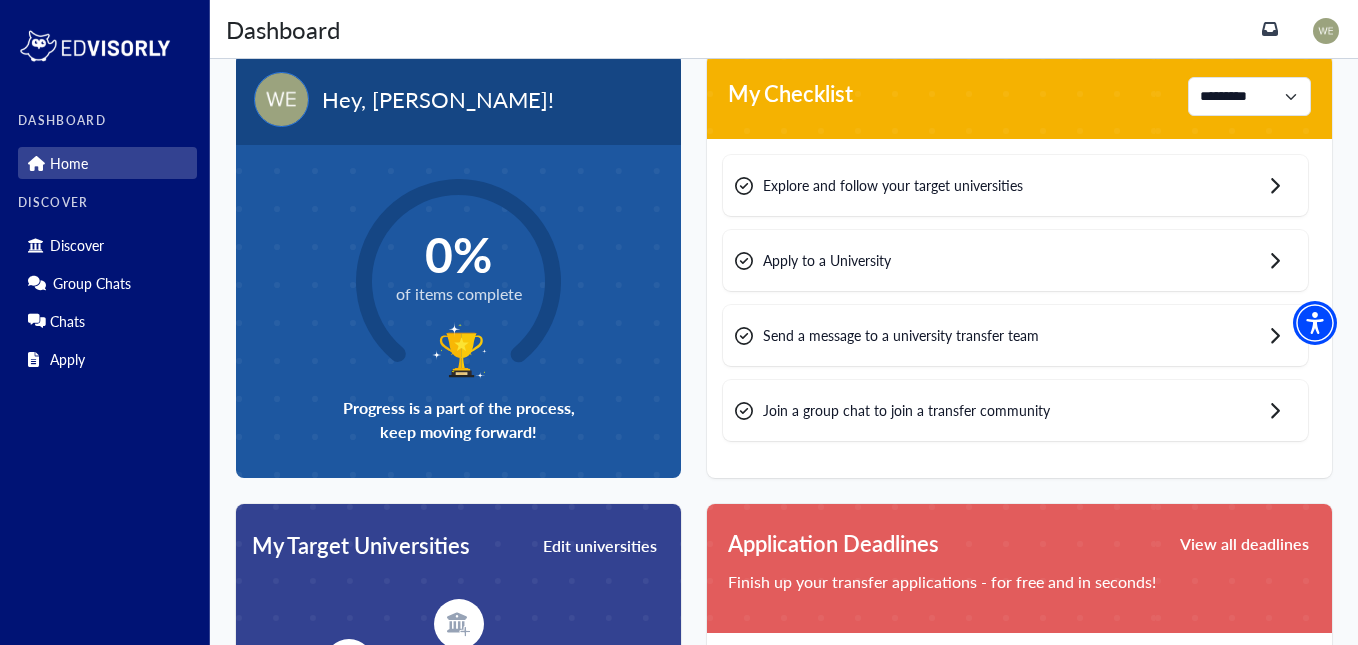 scroll, scrollTop: 0, scrollLeft: 0, axis: both 